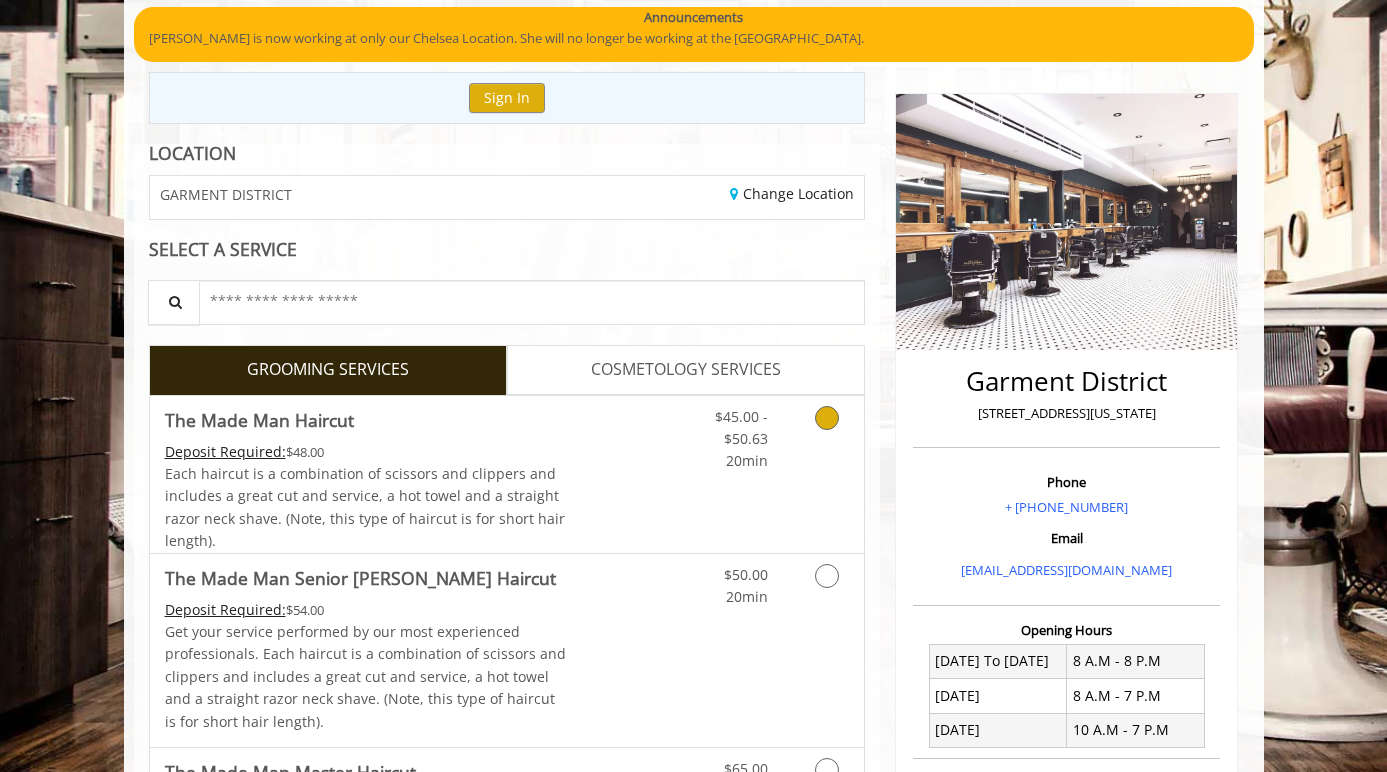 scroll, scrollTop: 166, scrollLeft: 0, axis: vertical 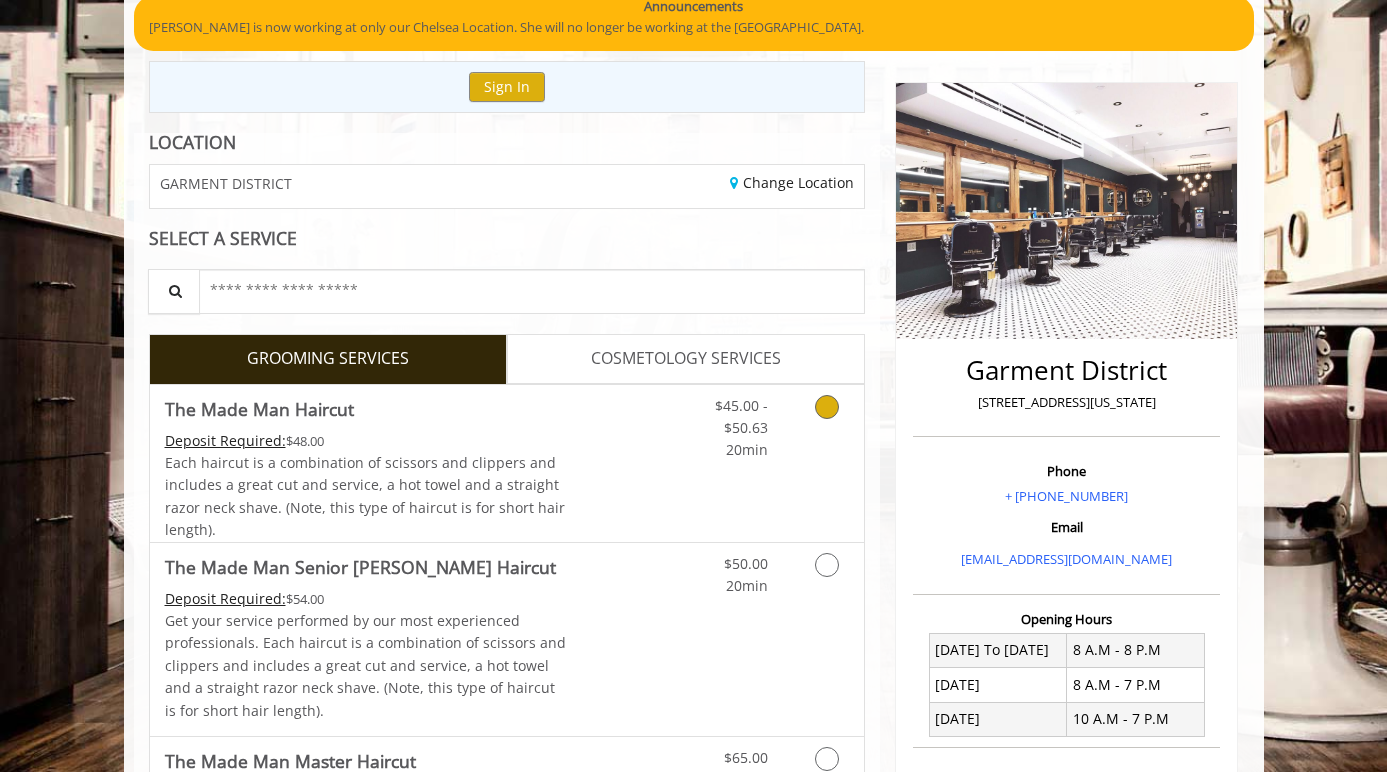 click on "Discounted Price" at bounding box center [625, 463] 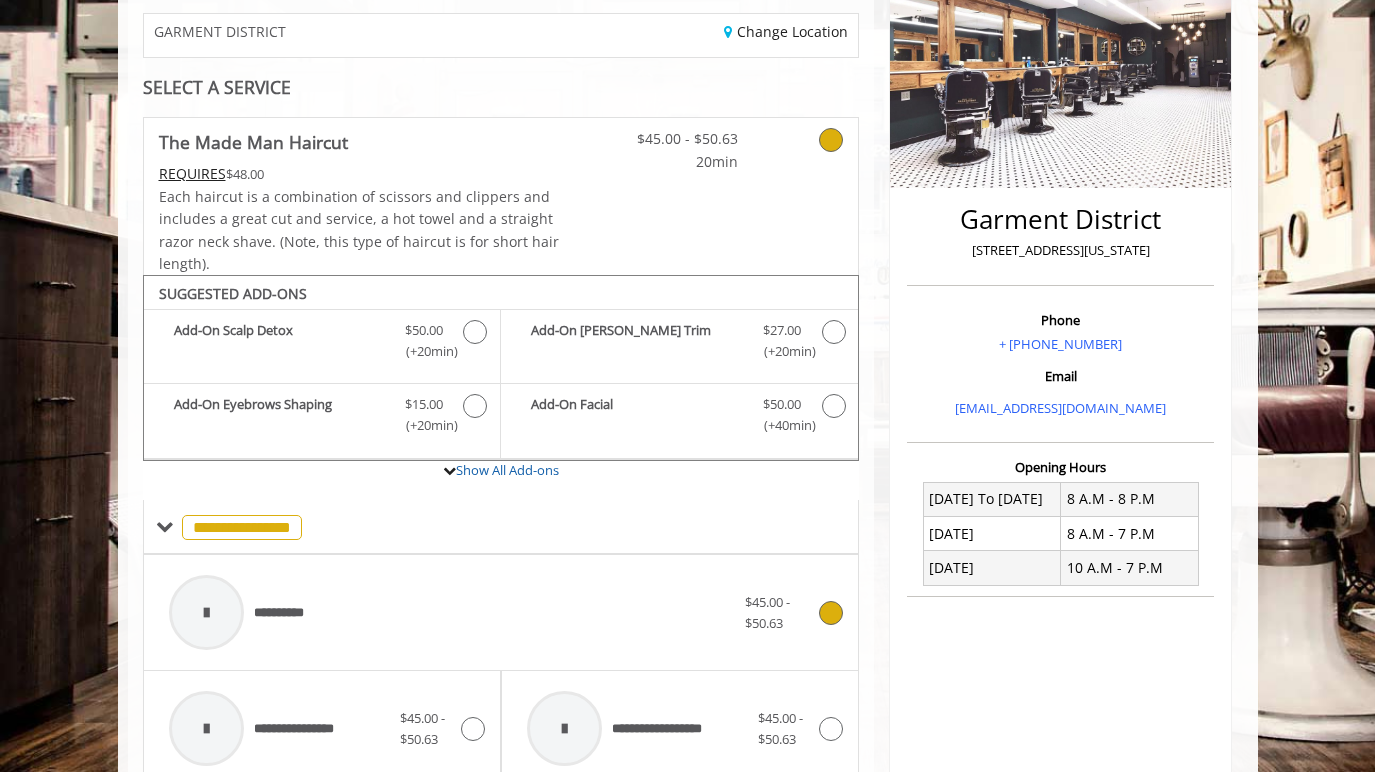 scroll, scrollTop: 288, scrollLeft: 0, axis: vertical 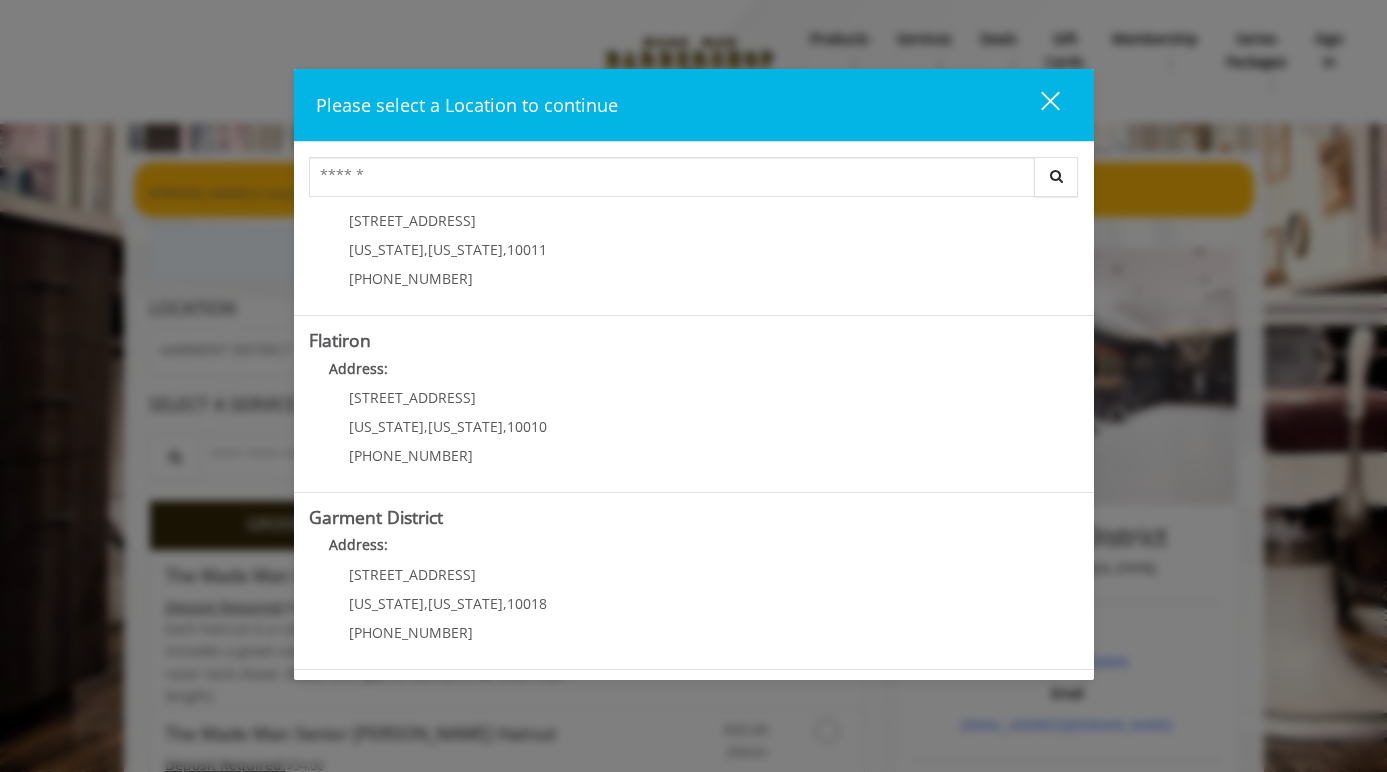 click on "Garment District Address: 1400 Broadway New York ,  New York ,  10018 (212) 997-4247" at bounding box center (694, 581) 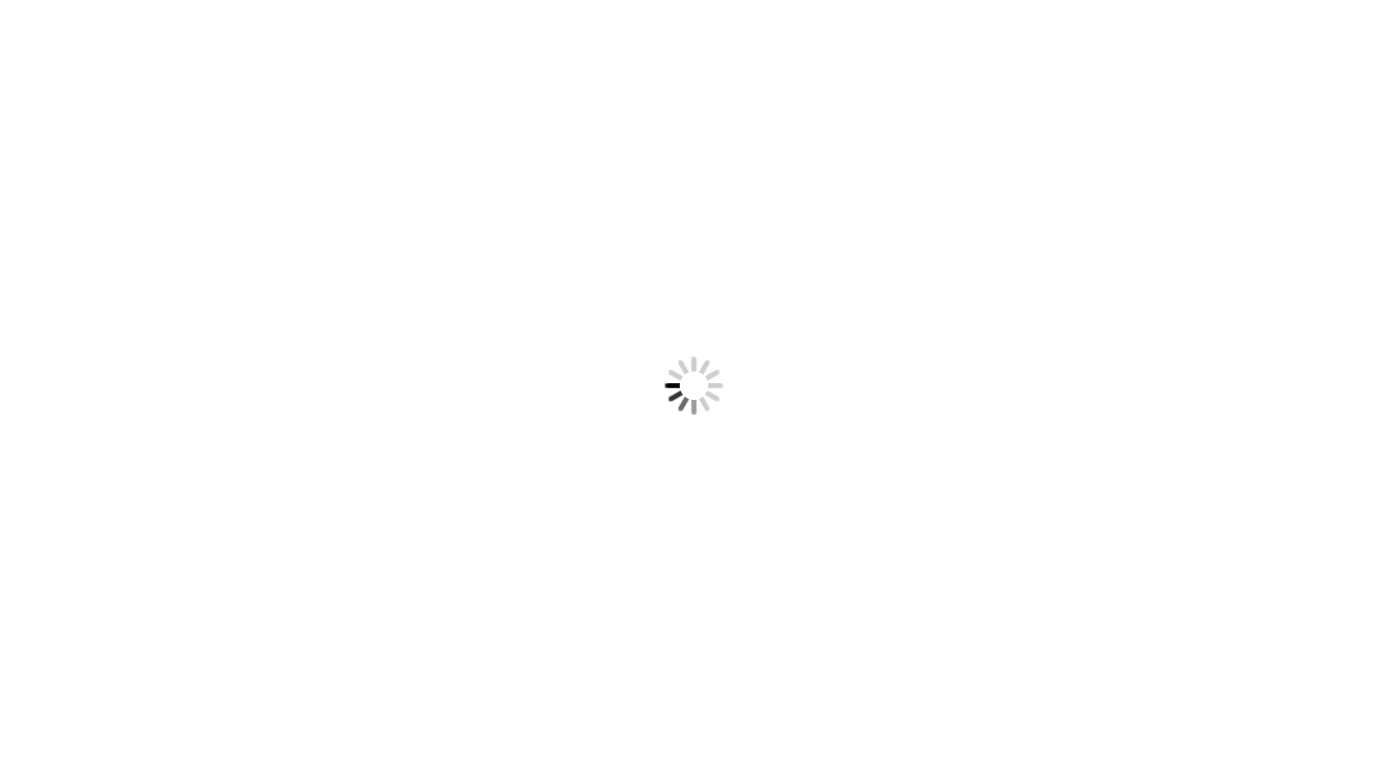 scroll, scrollTop: 0, scrollLeft: 0, axis: both 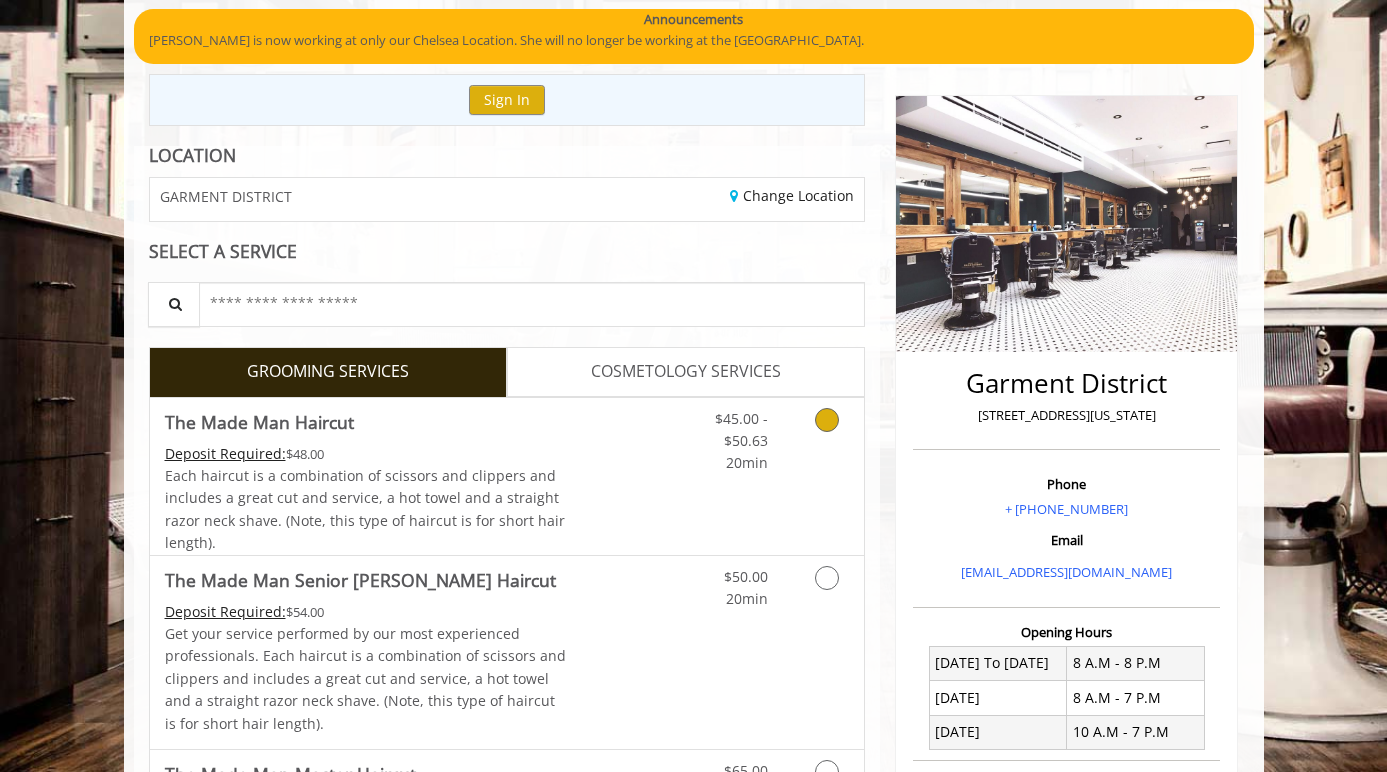 click on "$45.00 - $50.63 20min" at bounding box center [726, 436] 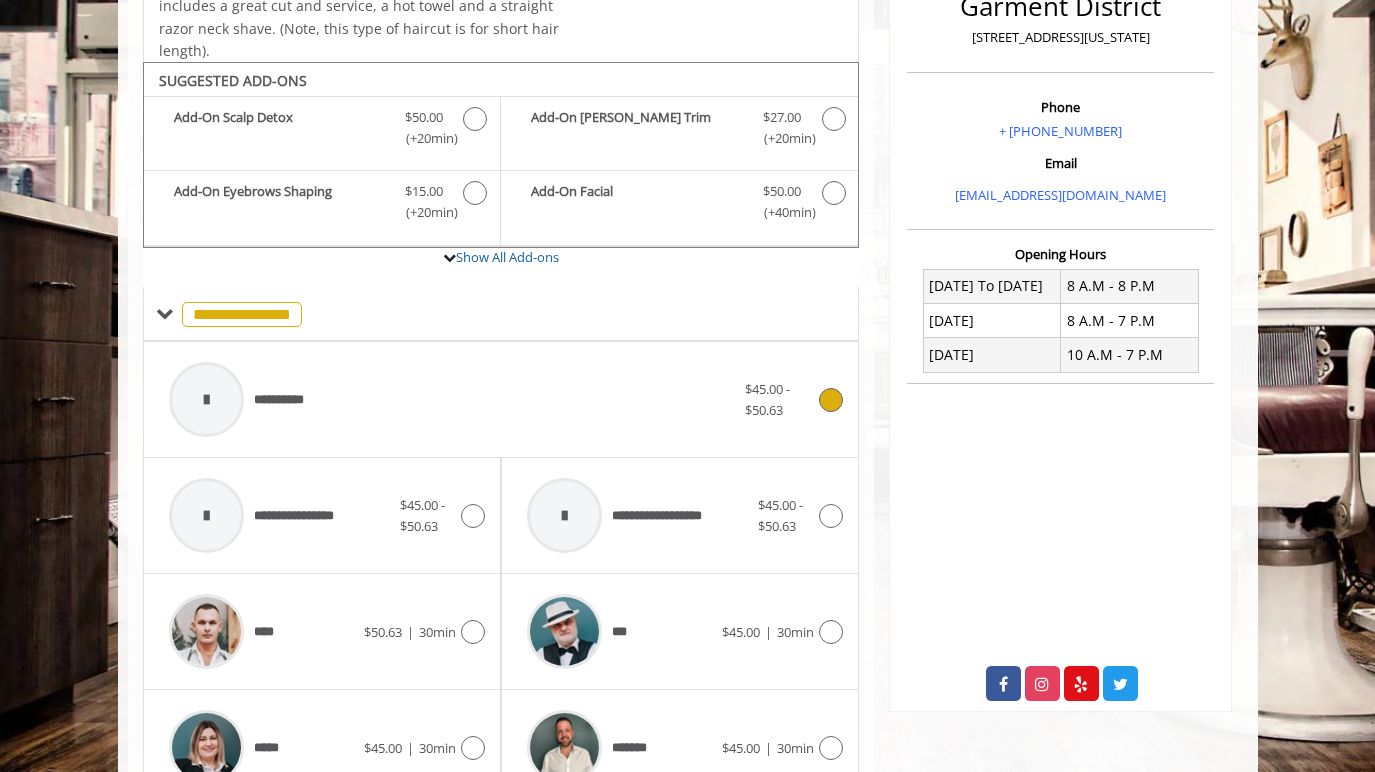 click on "**********" at bounding box center (452, 399) 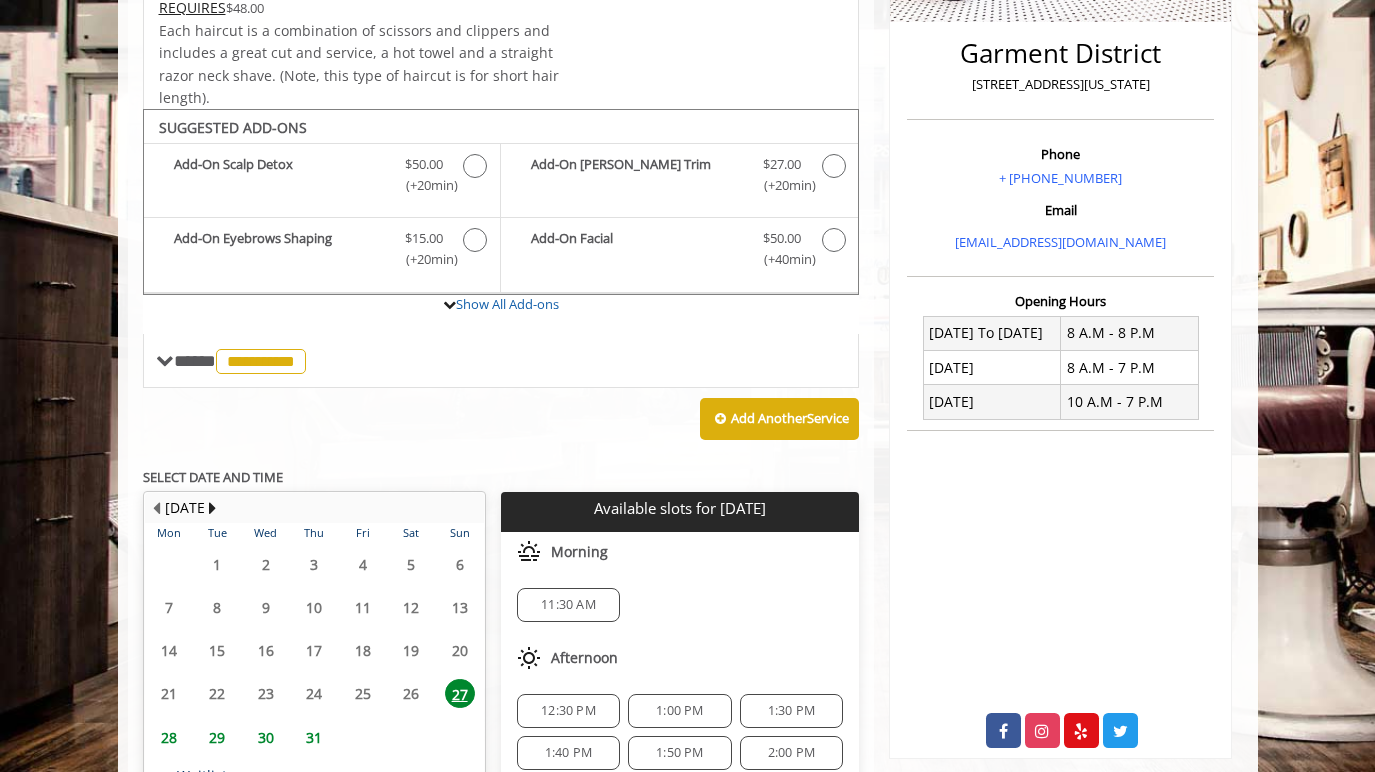 scroll, scrollTop: 520, scrollLeft: 0, axis: vertical 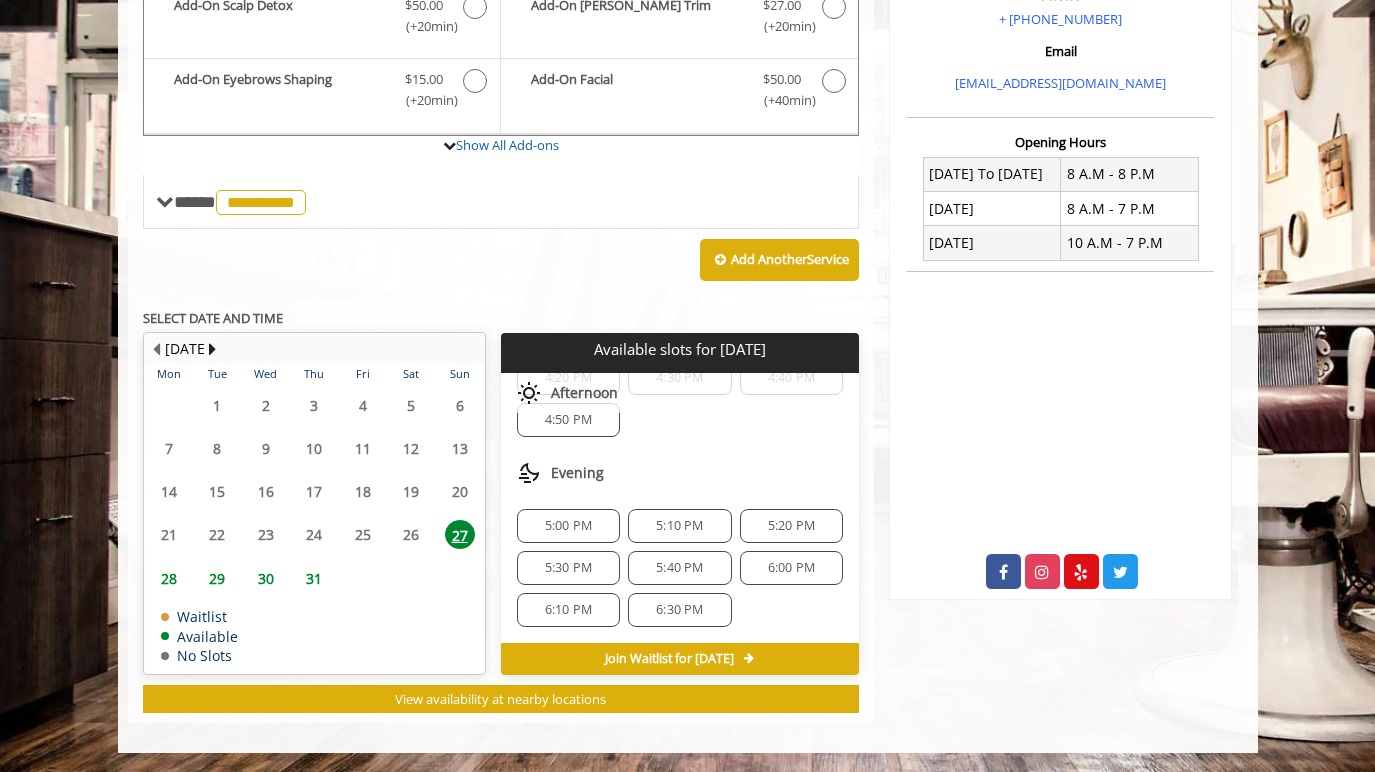 click on "5:30 PM" 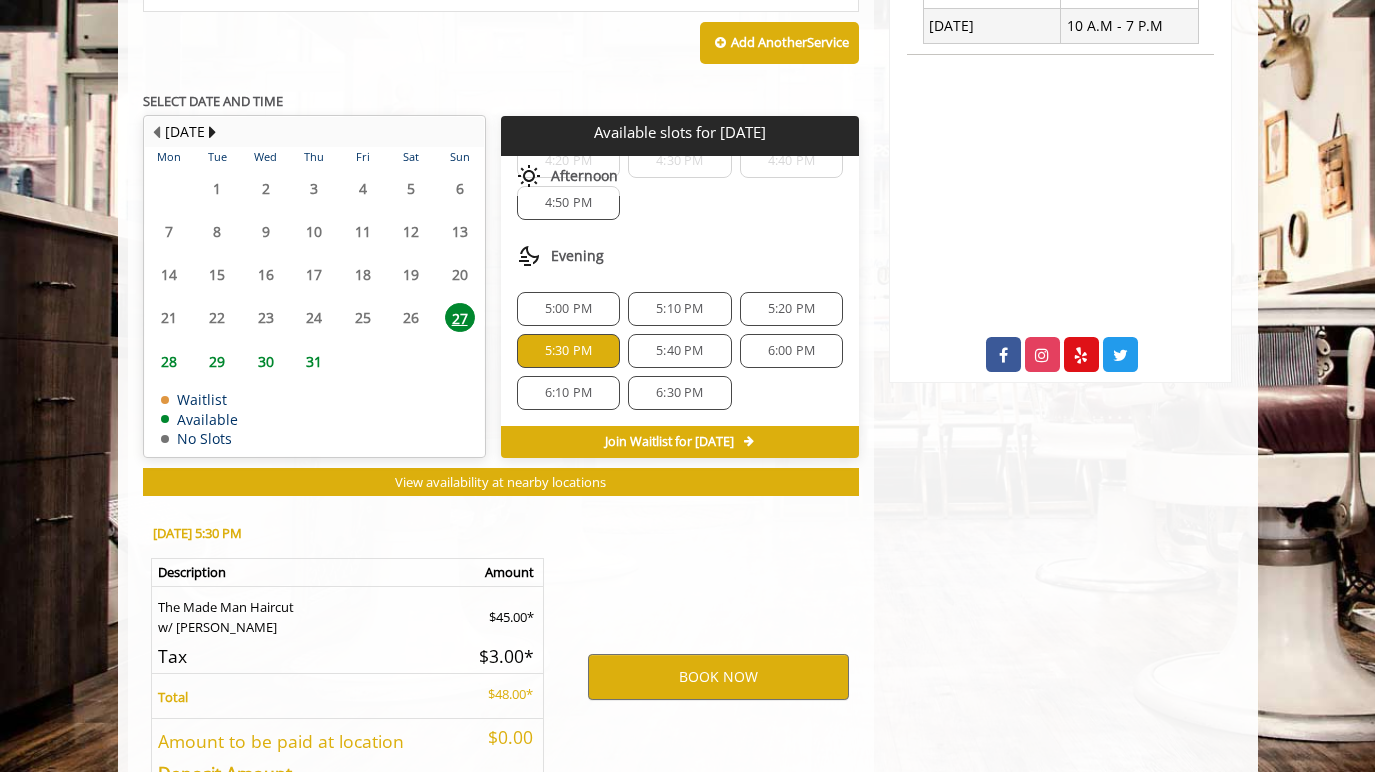 scroll, scrollTop: 1004, scrollLeft: 0, axis: vertical 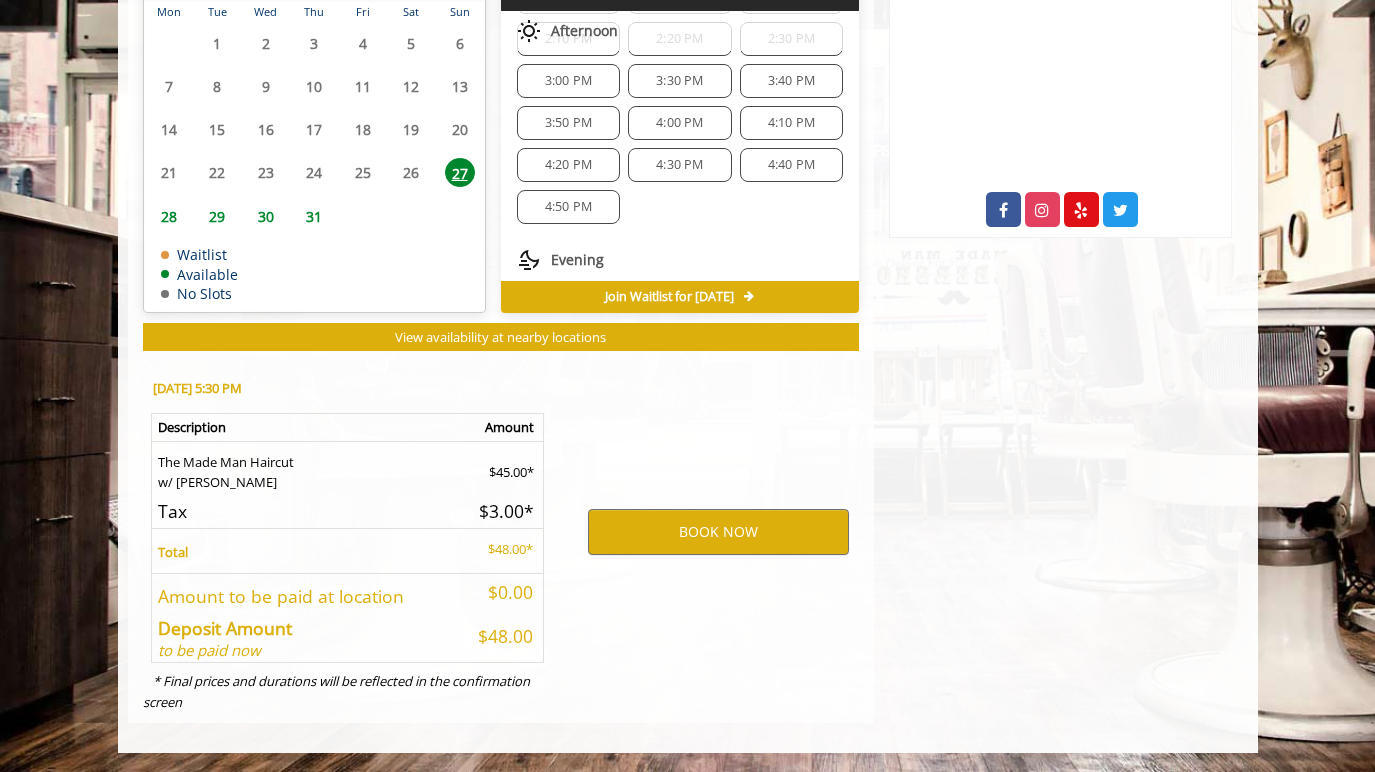 click on "4:30 PM" 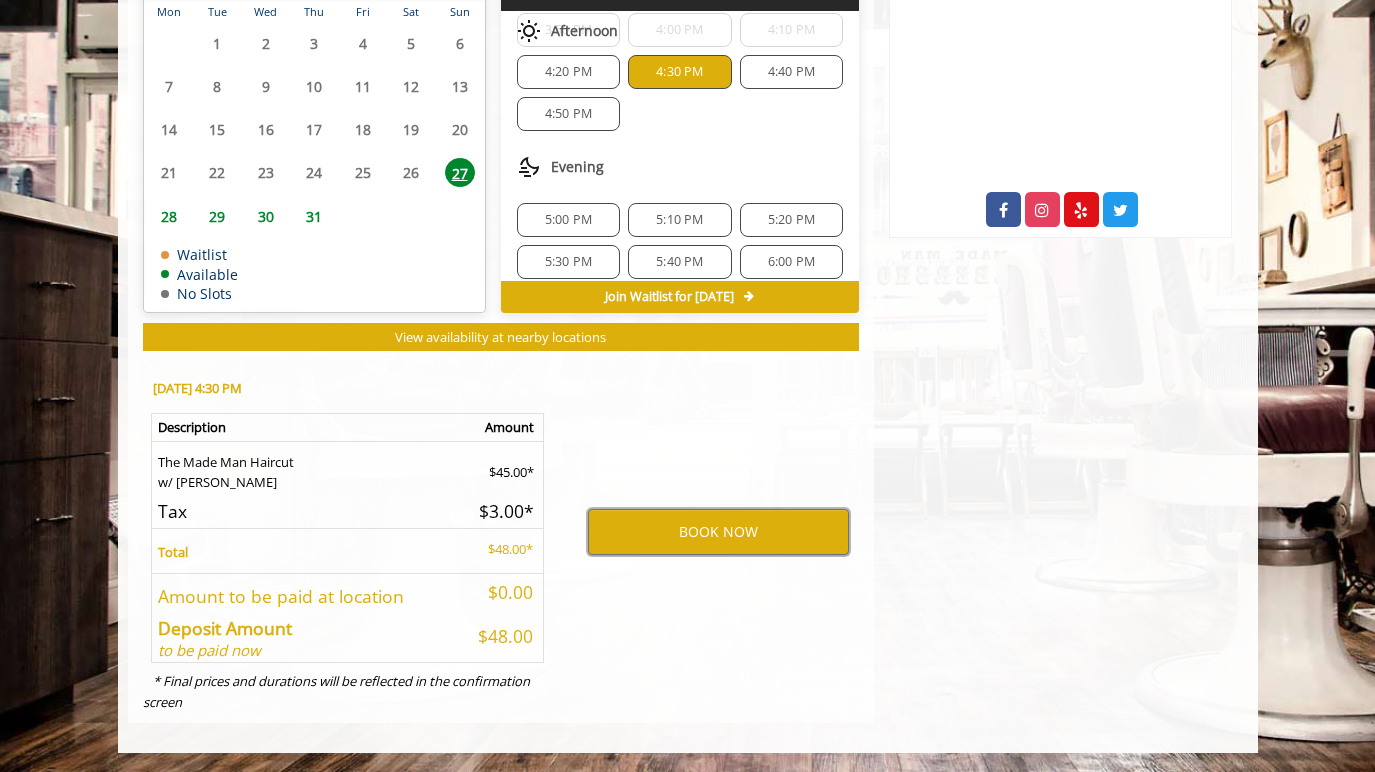 scroll, scrollTop: 333, scrollLeft: 0, axis: vertical 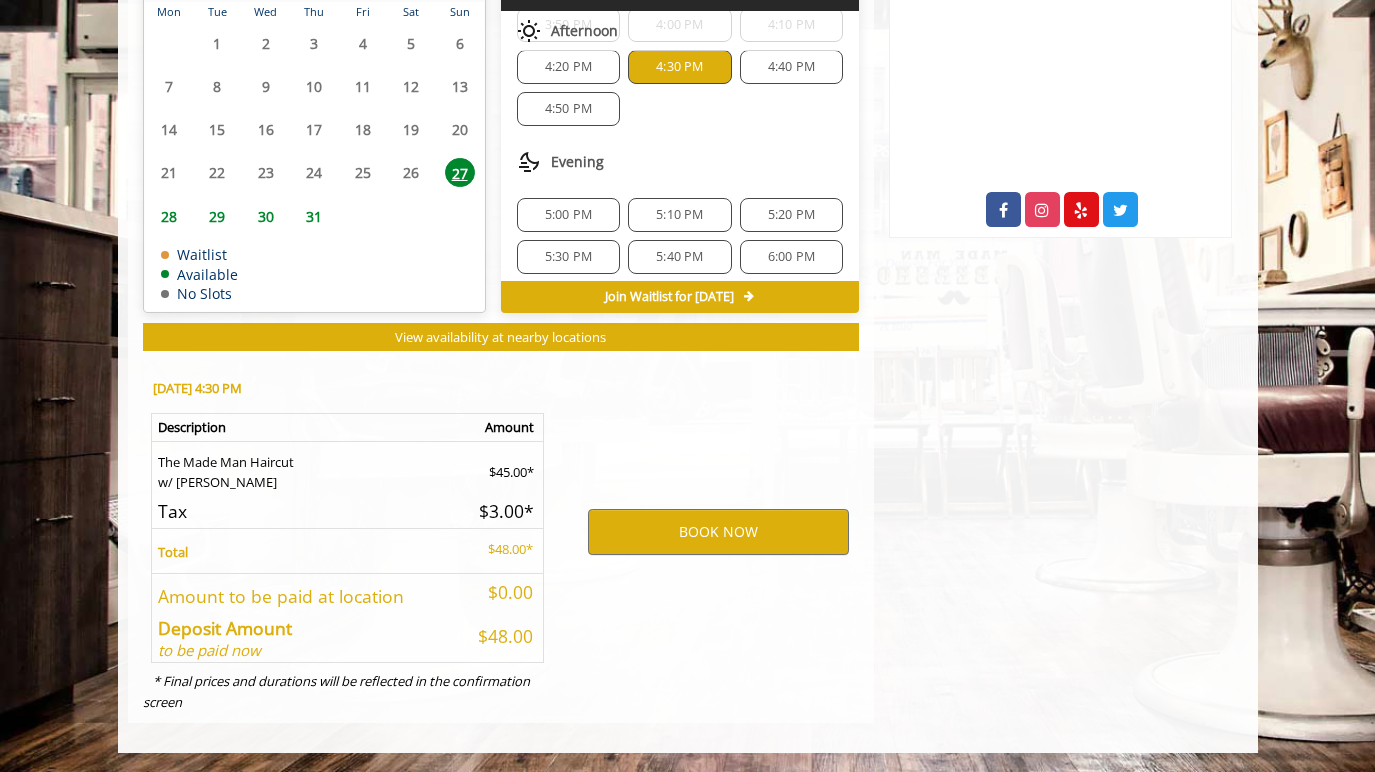 click on "5:00 PM" 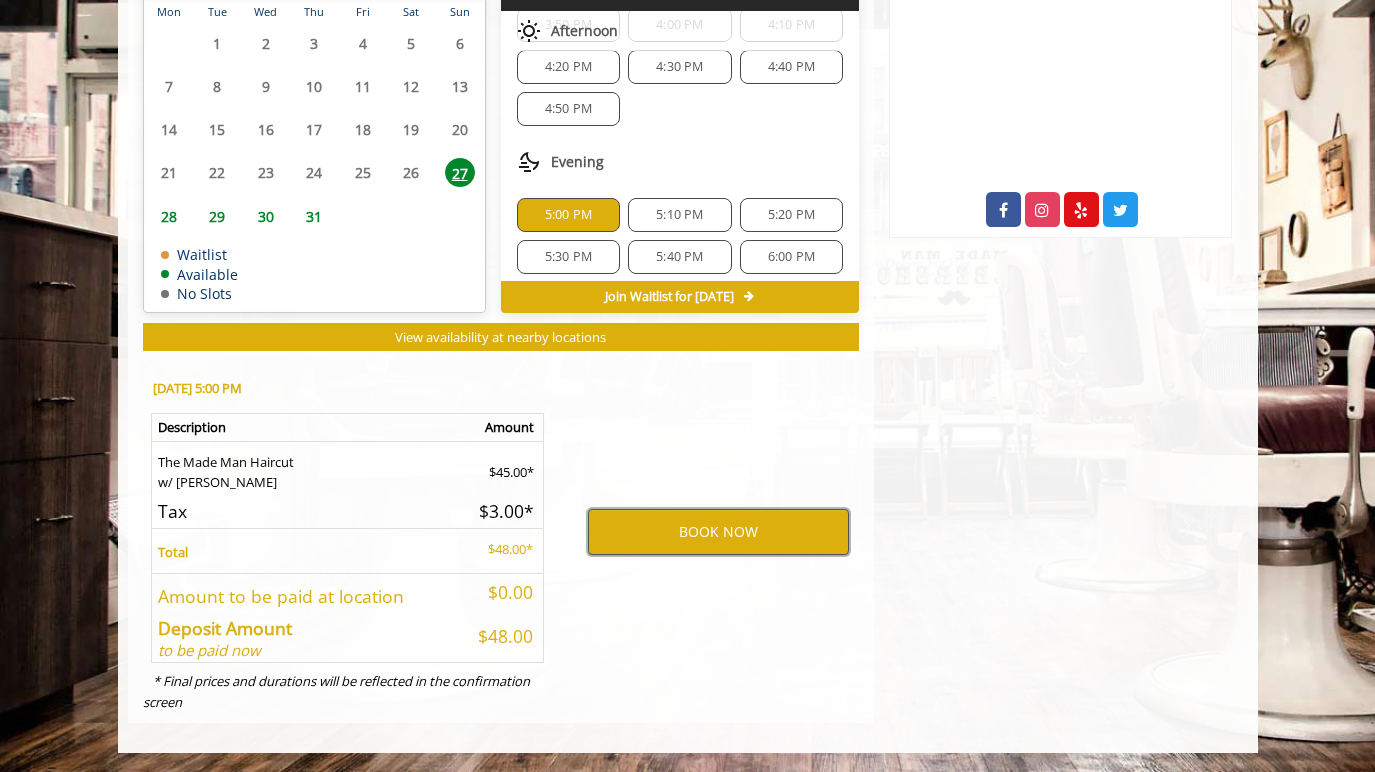 click on "BOOK NOW" at bounding box center (718, 532) 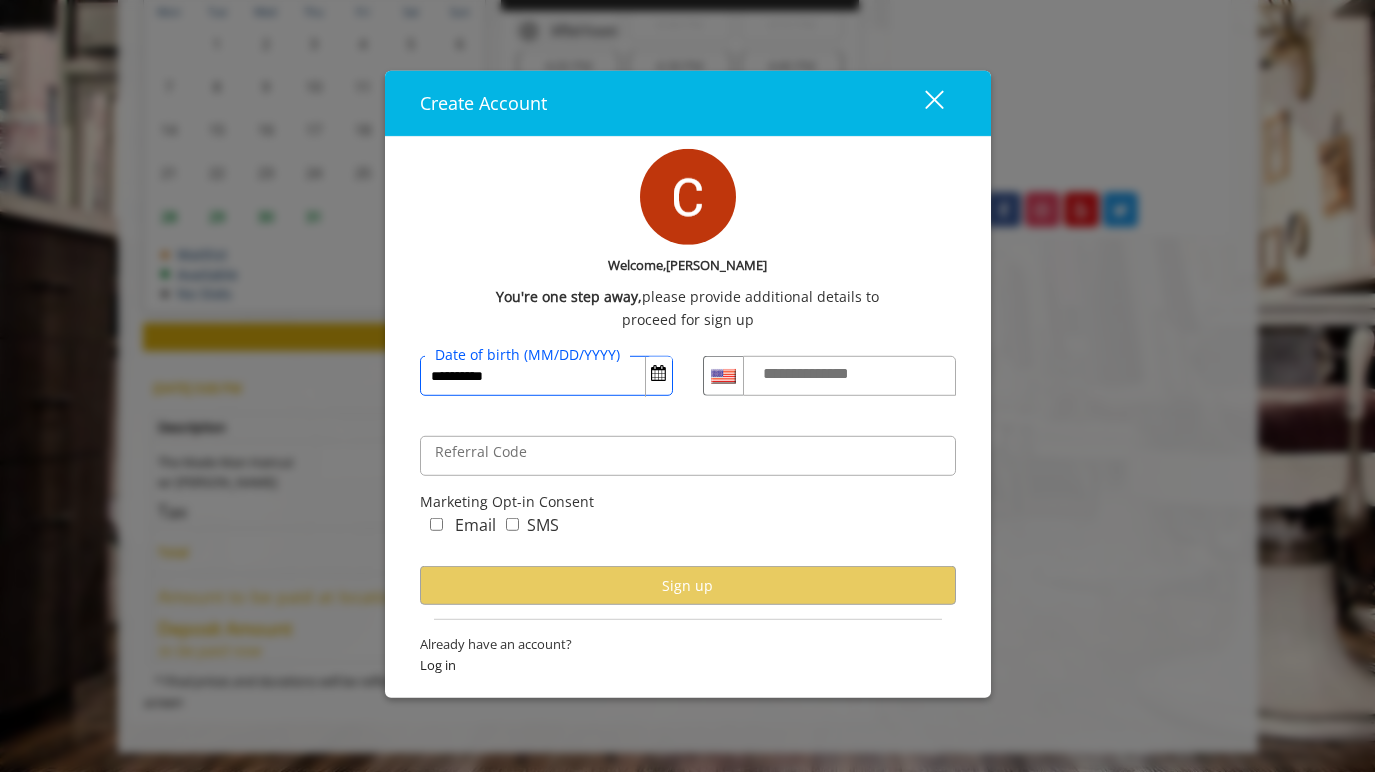 type on "**********" 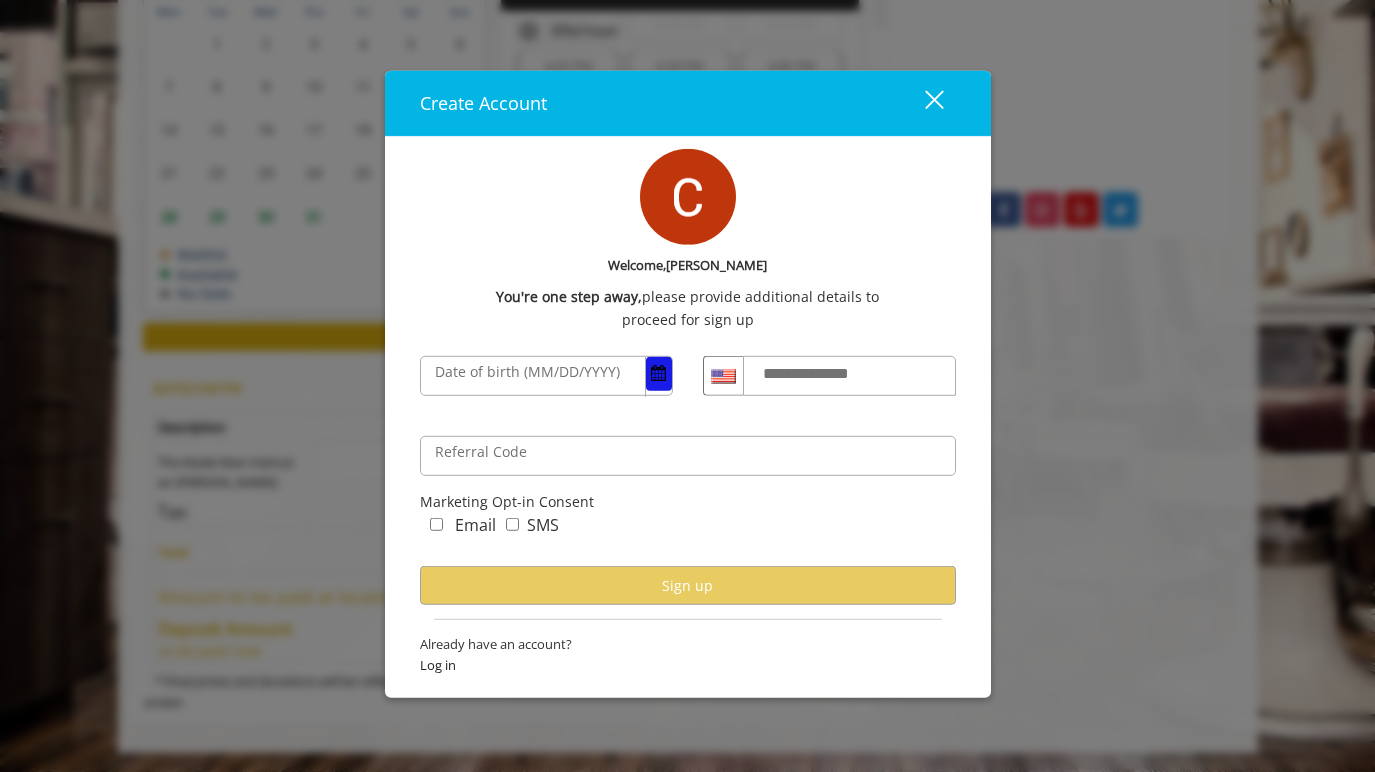 type 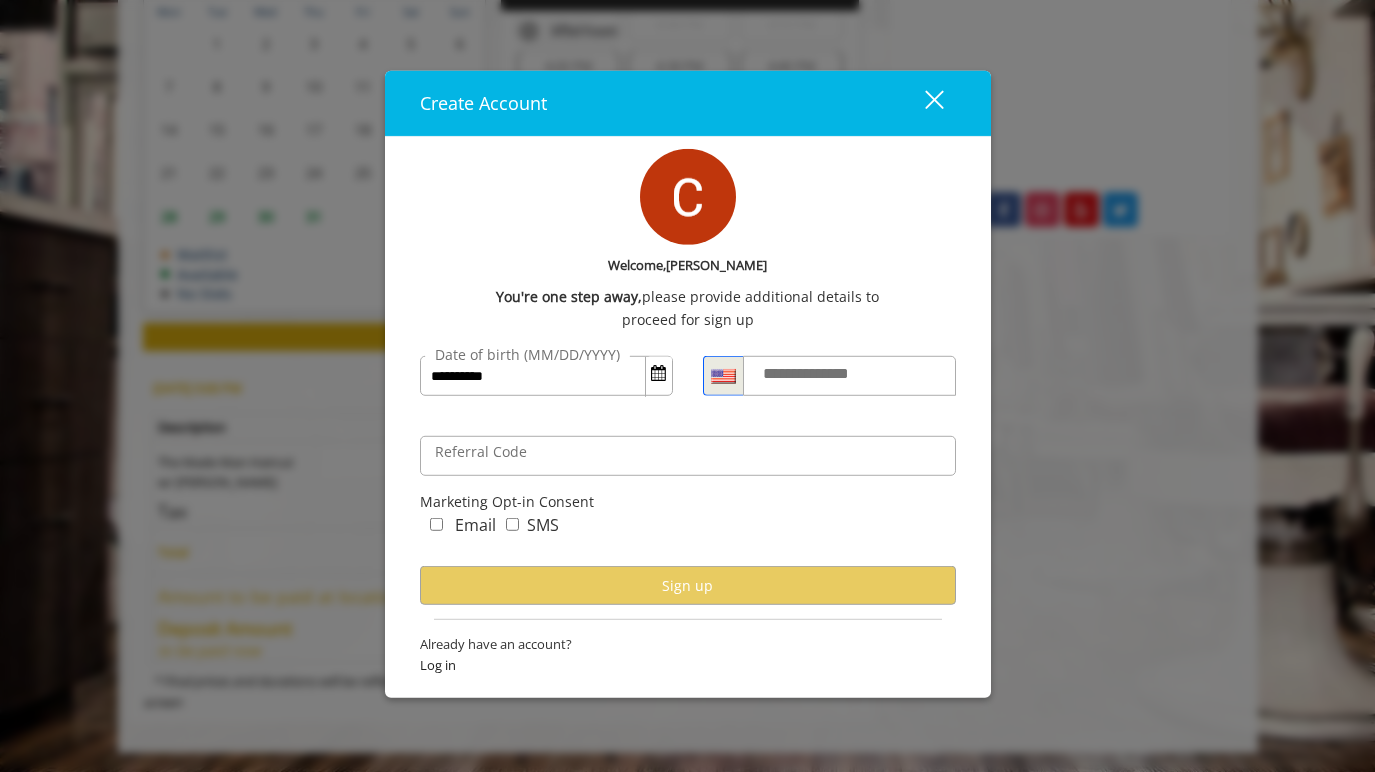 scroll, scrollTop: 0, scrollLeft: 0, axis: both 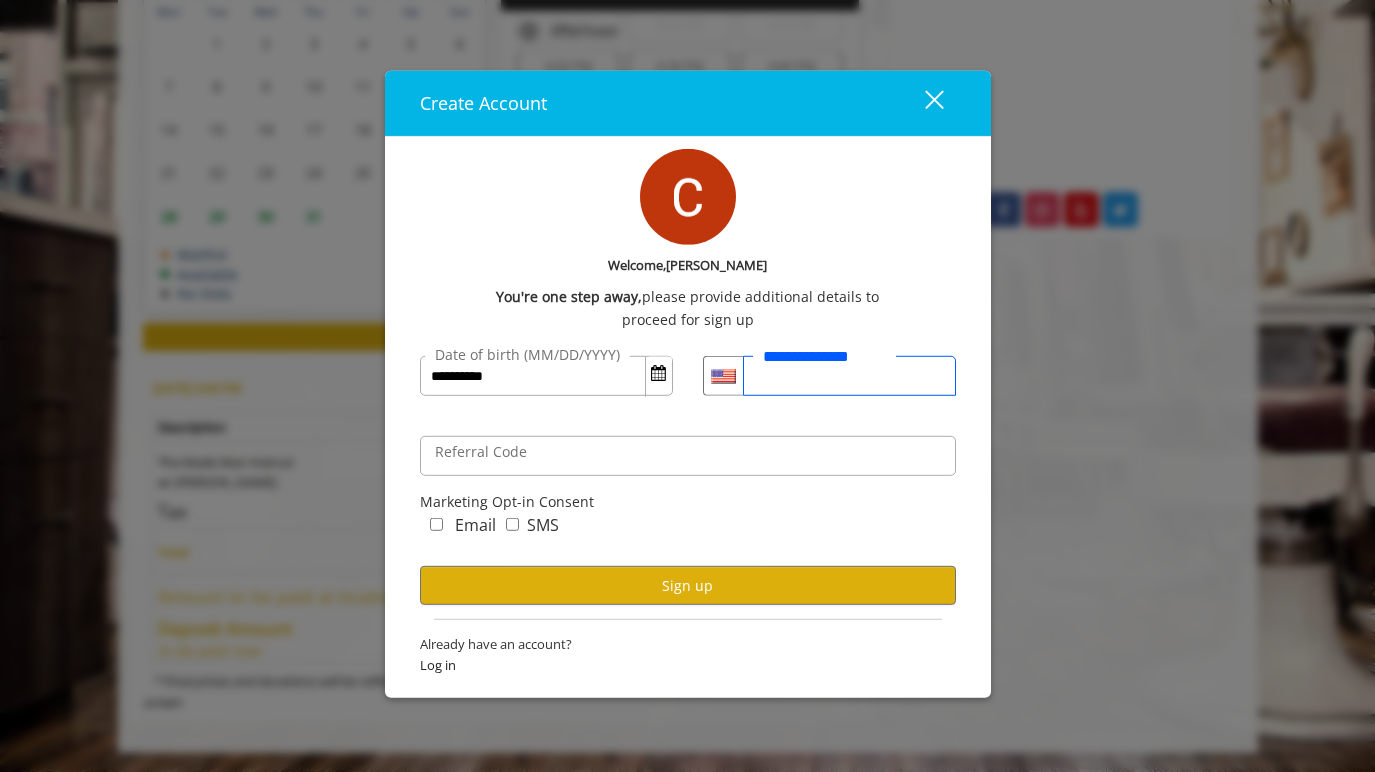 type on "**********" 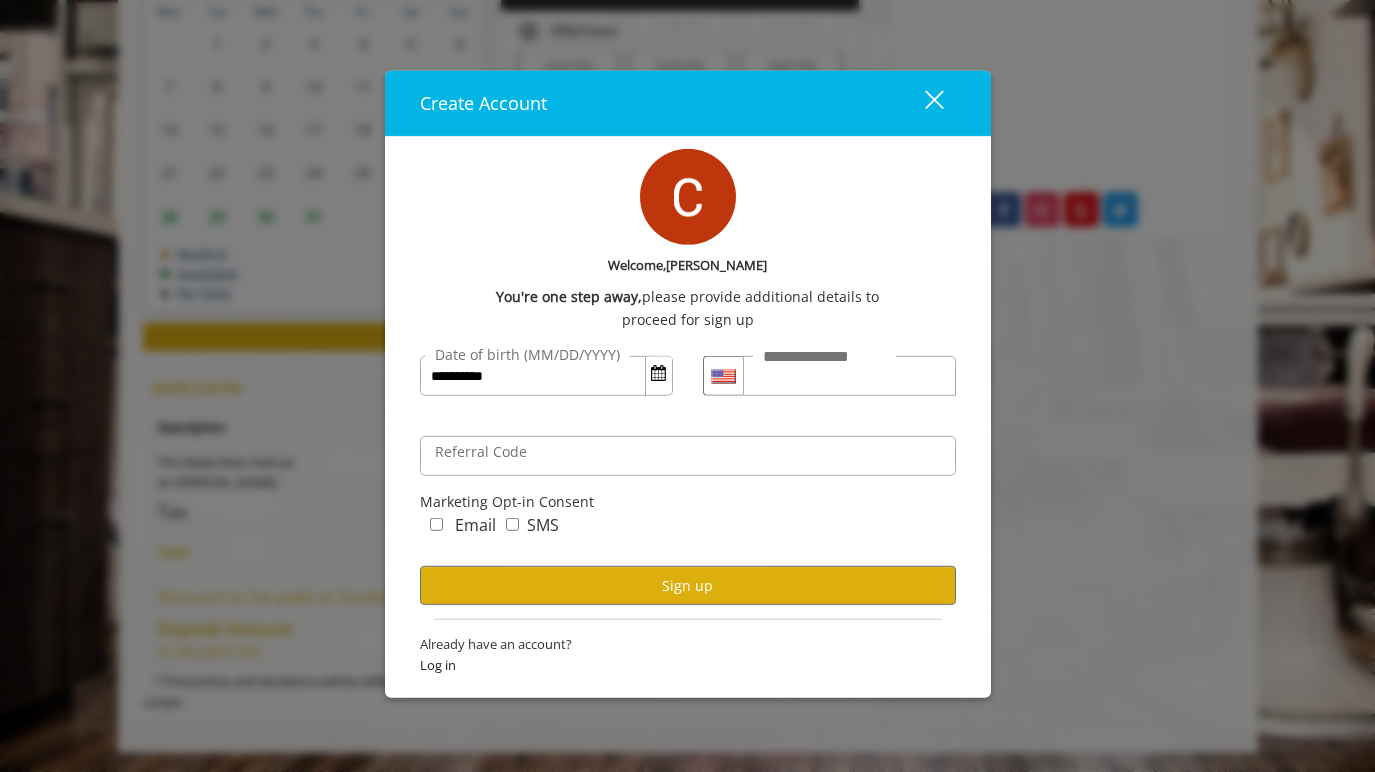click on "**********" at bounding box center (688, 513) 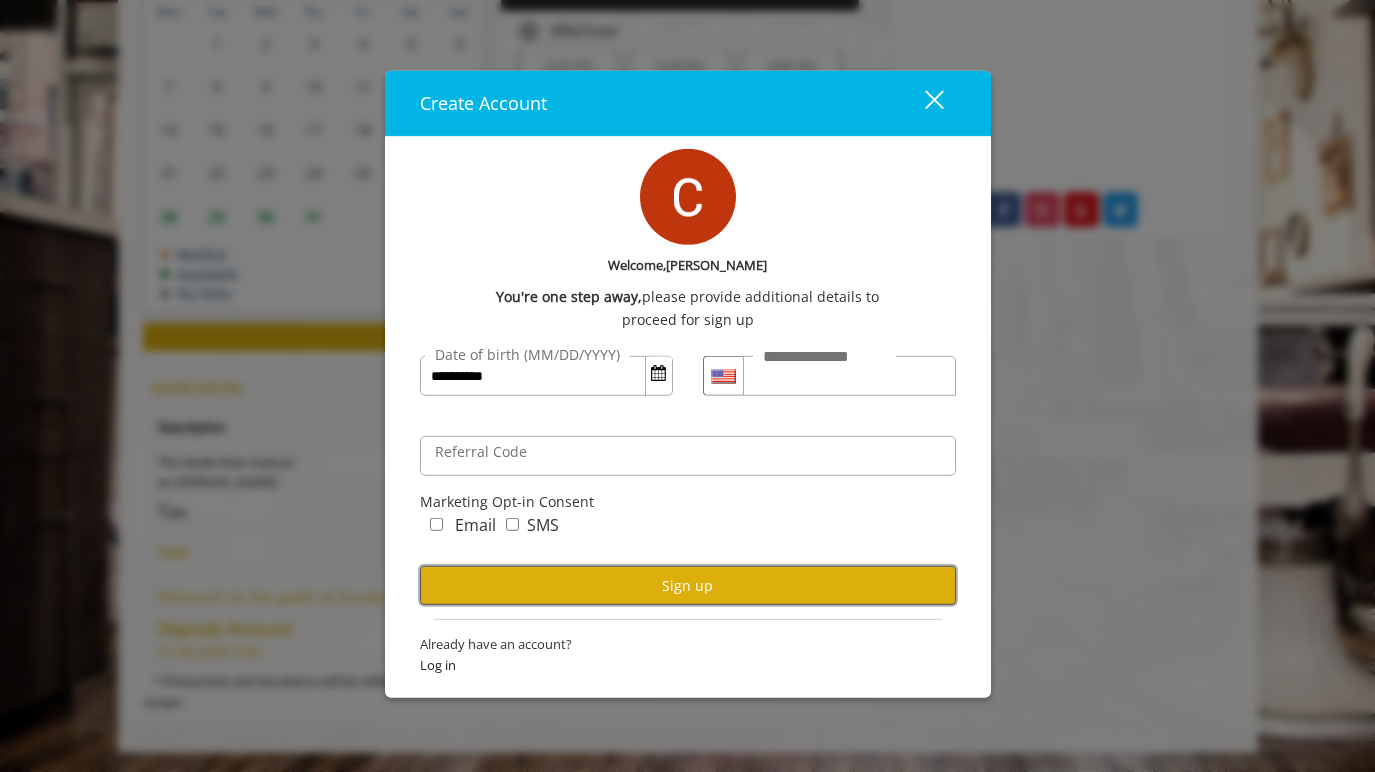 click on "Sign up" at bounding box center [688, 585] 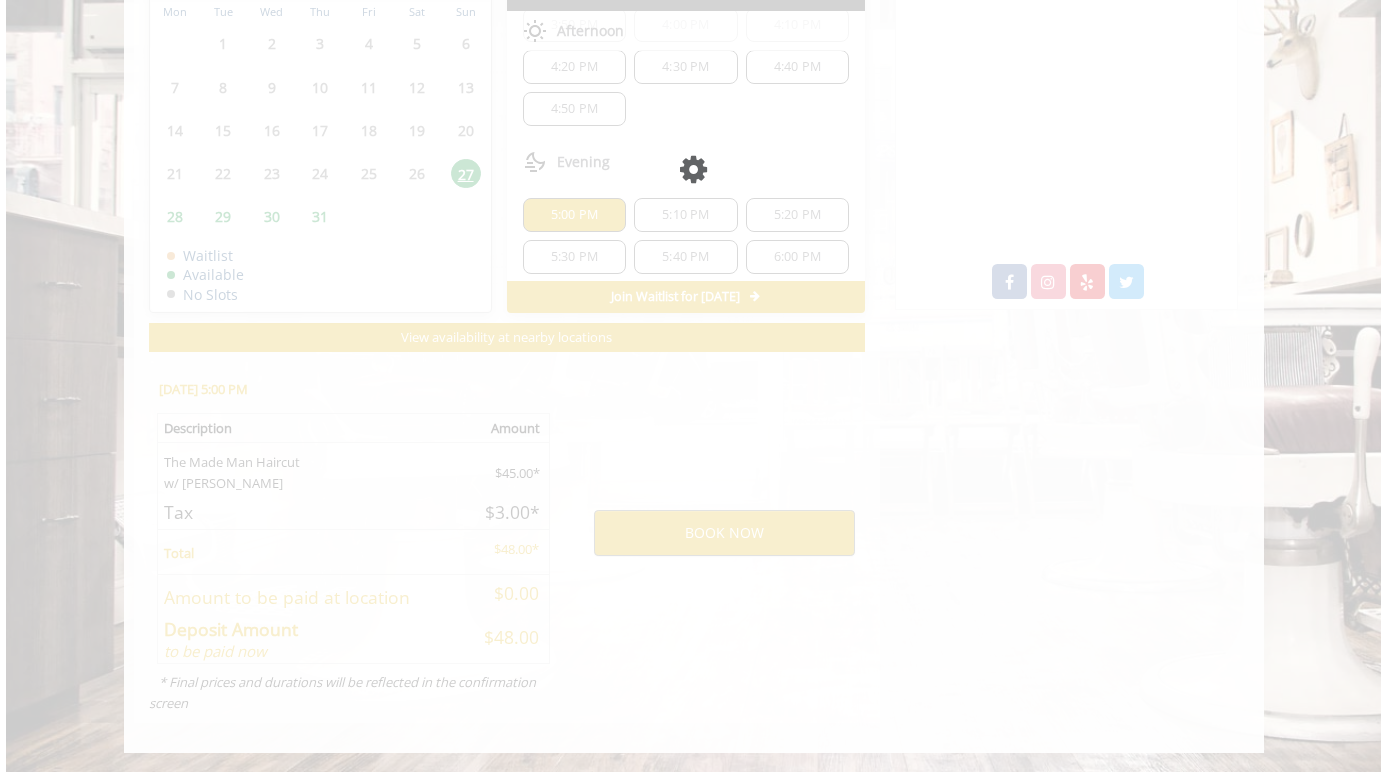scroll, scrollTop: 0, scrollLeft: 0, axis: both 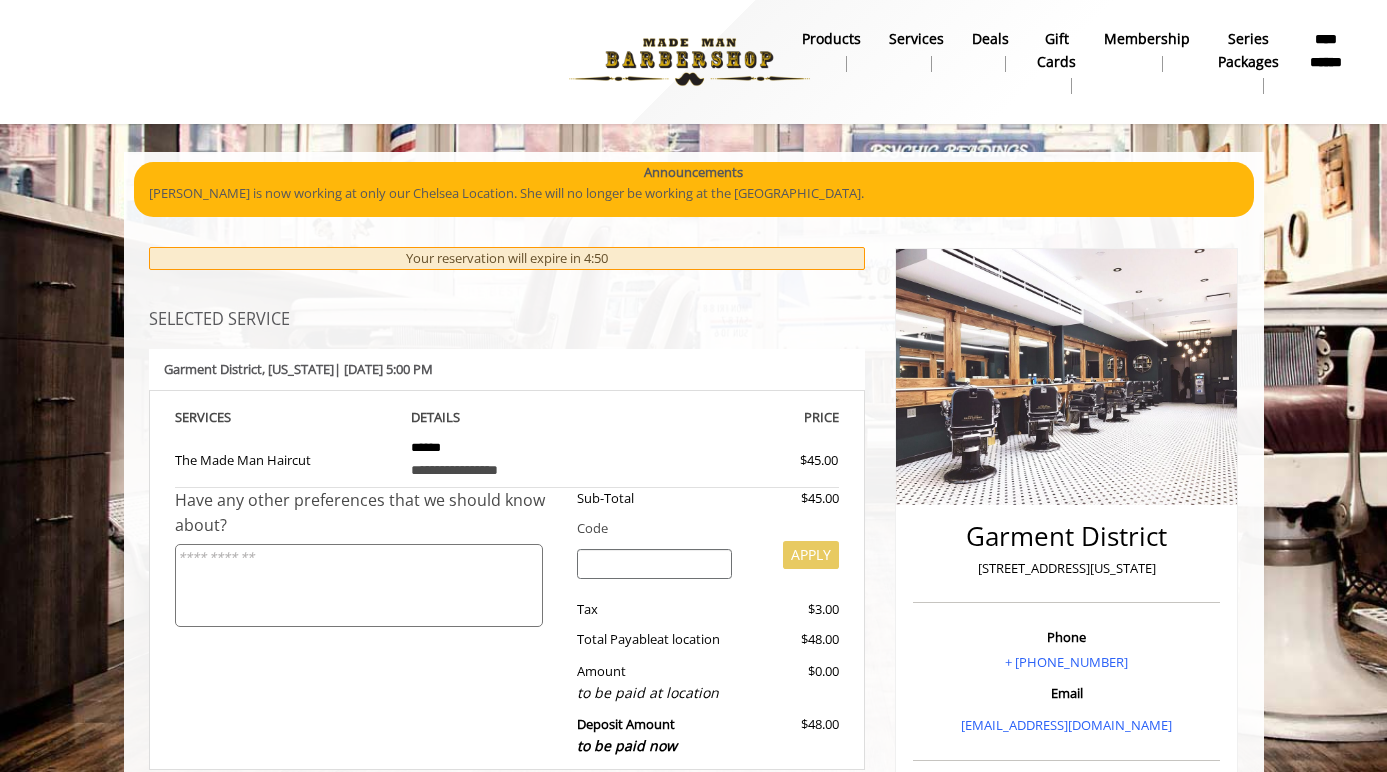 click on "**********" 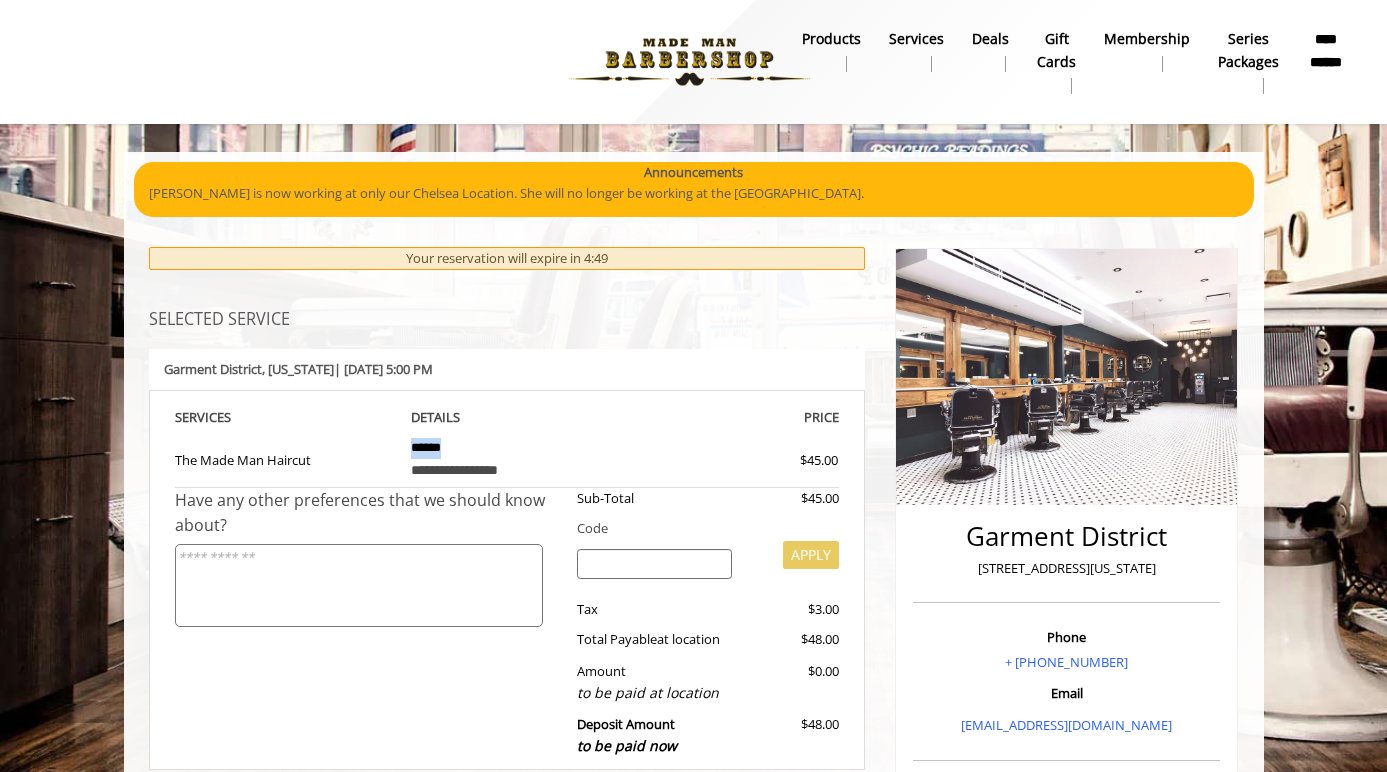 click on "**********" 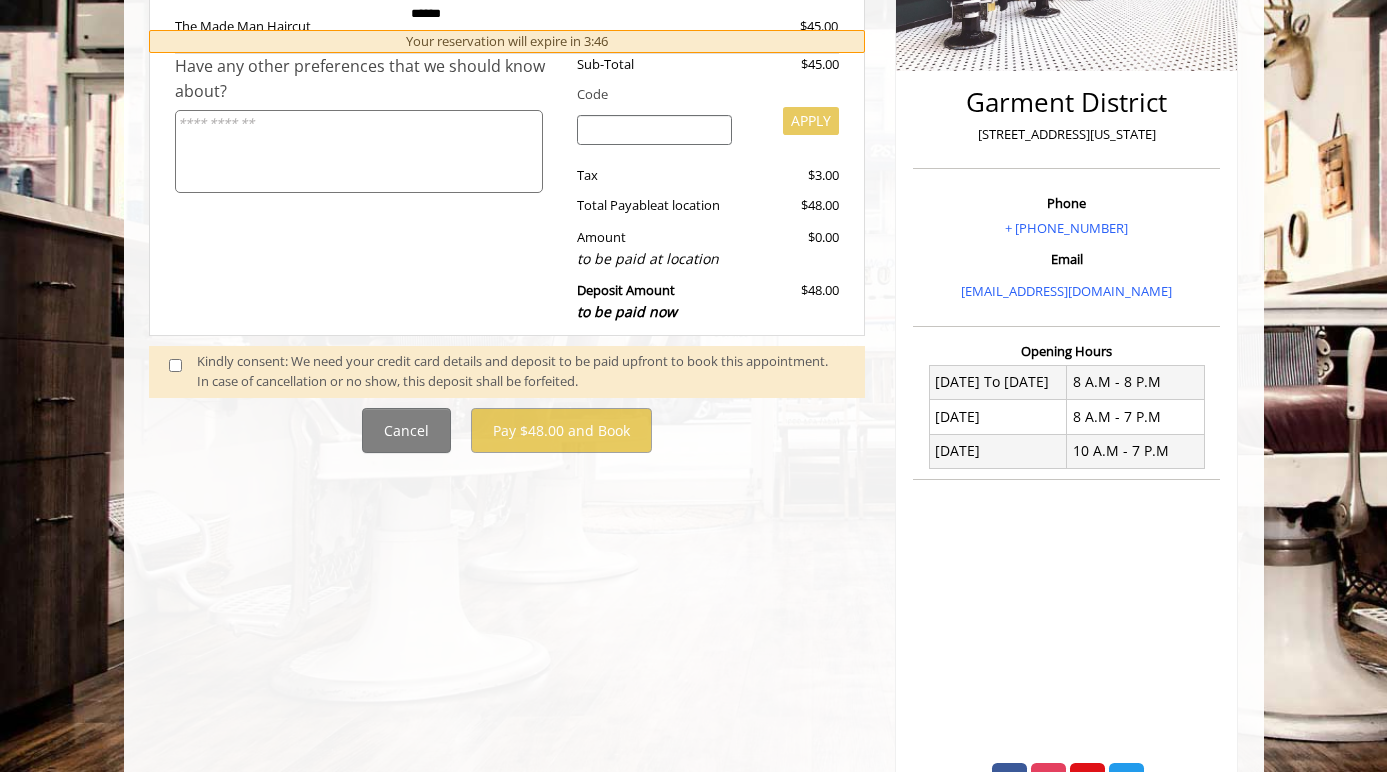 scroll, scrollTop: 520, scrollLeft: 0, axis: vertical 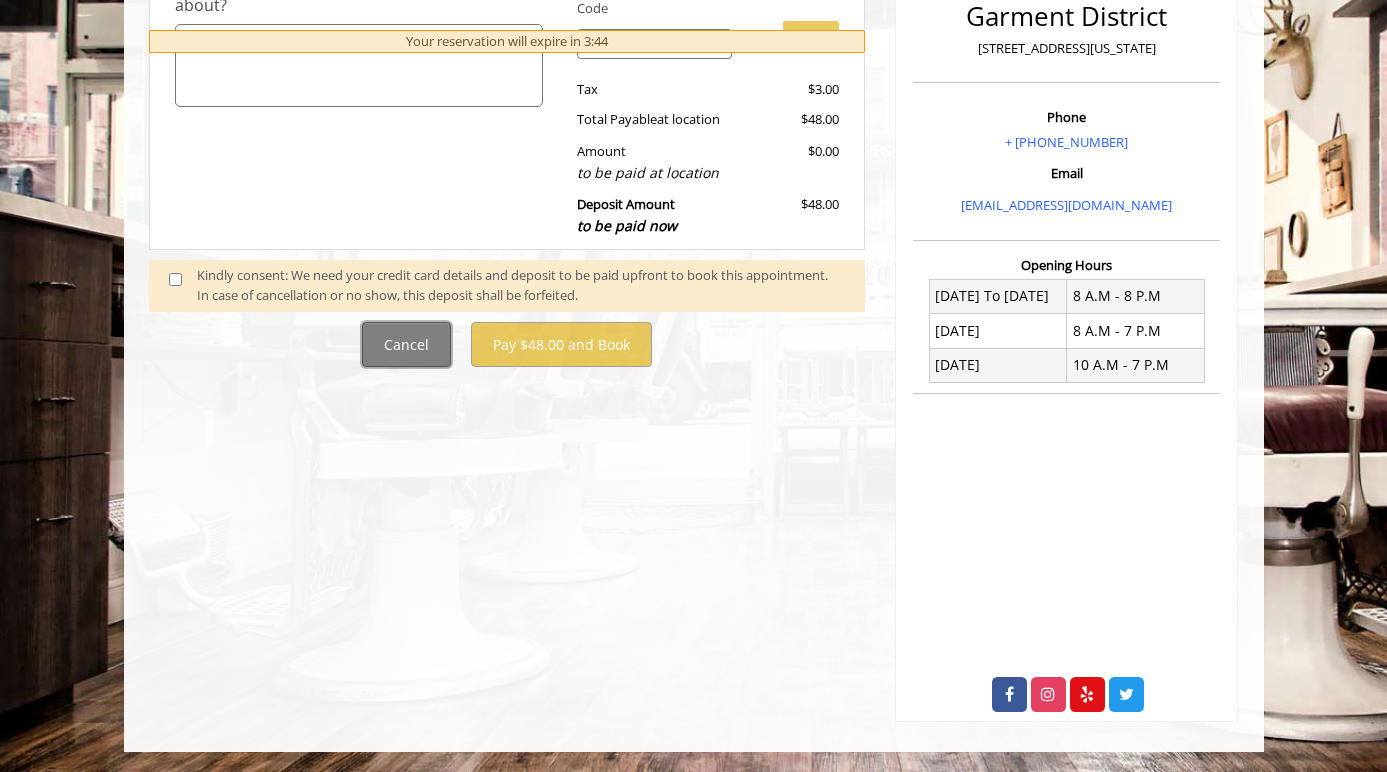 click on "Cancel" 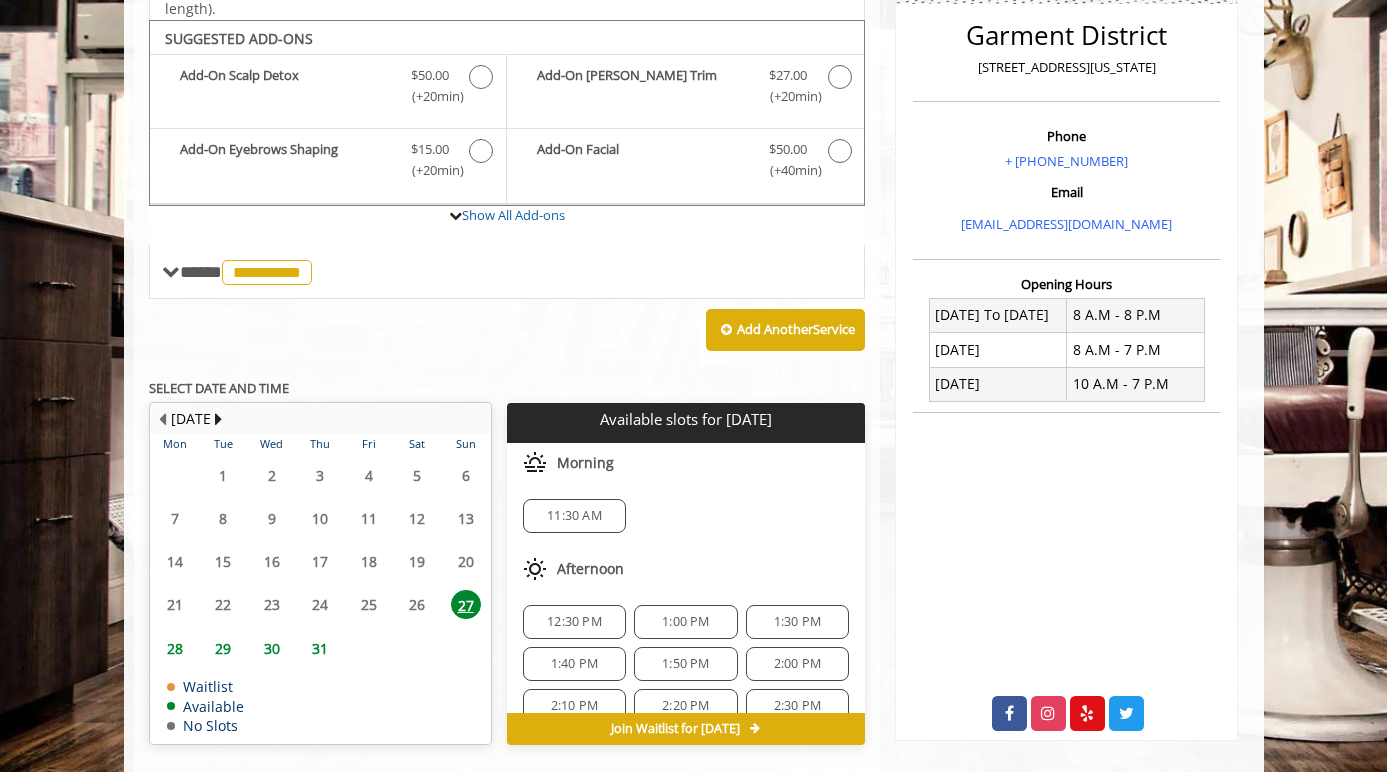 scroll, scrollTop: 473, scrollLeft: 0, axis: vertical 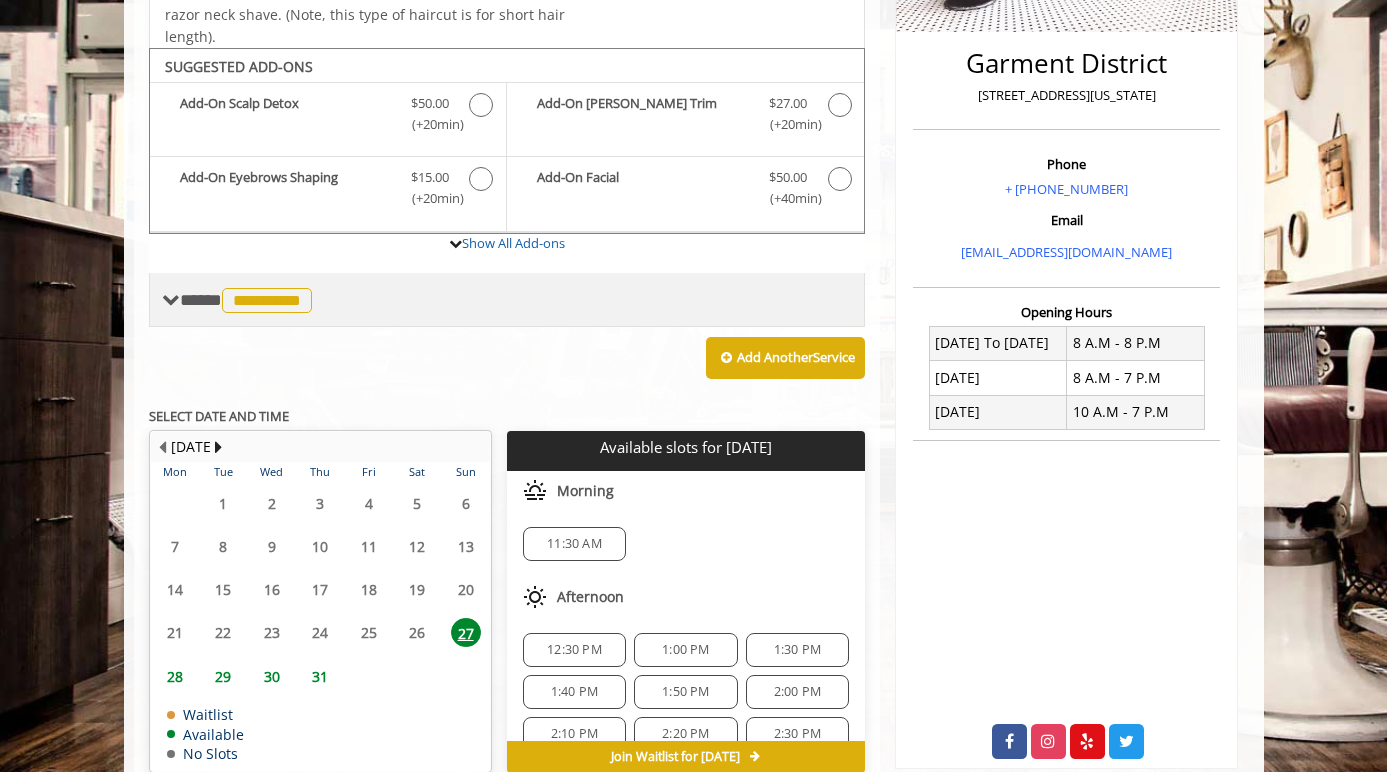 click on "**********" at bounding box center (248, 300) 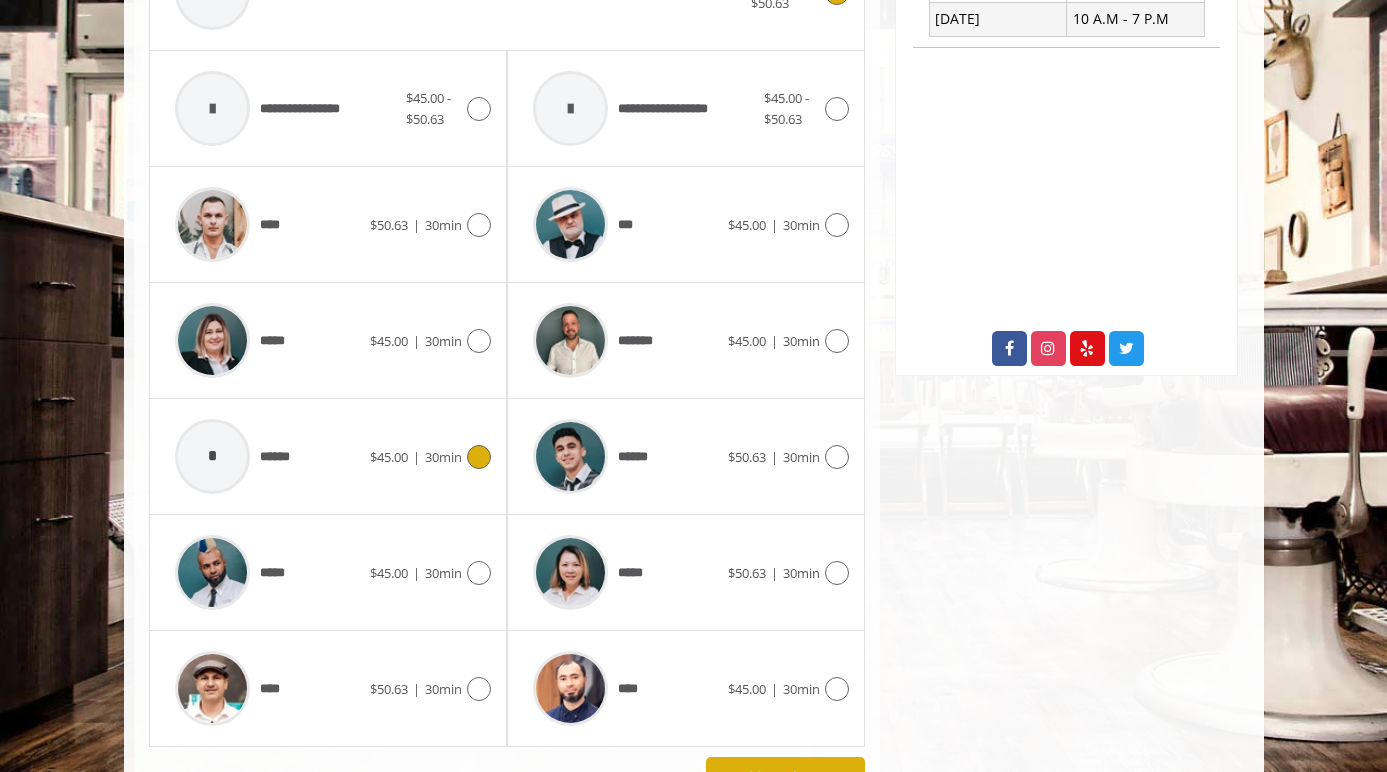 scroll, scrollTop: 871, scrollLeft: 0, axis: vertical 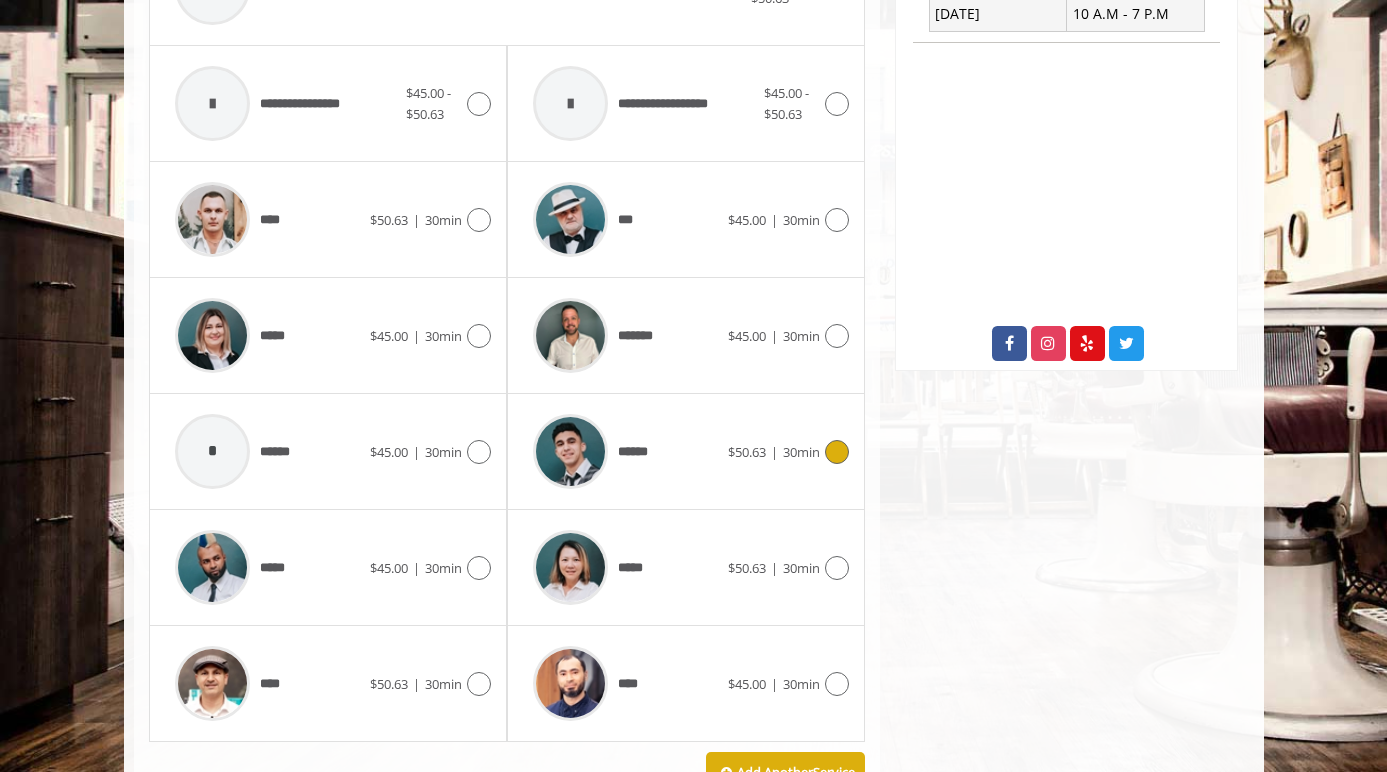 click on "******" at bounding box center (640, 452) 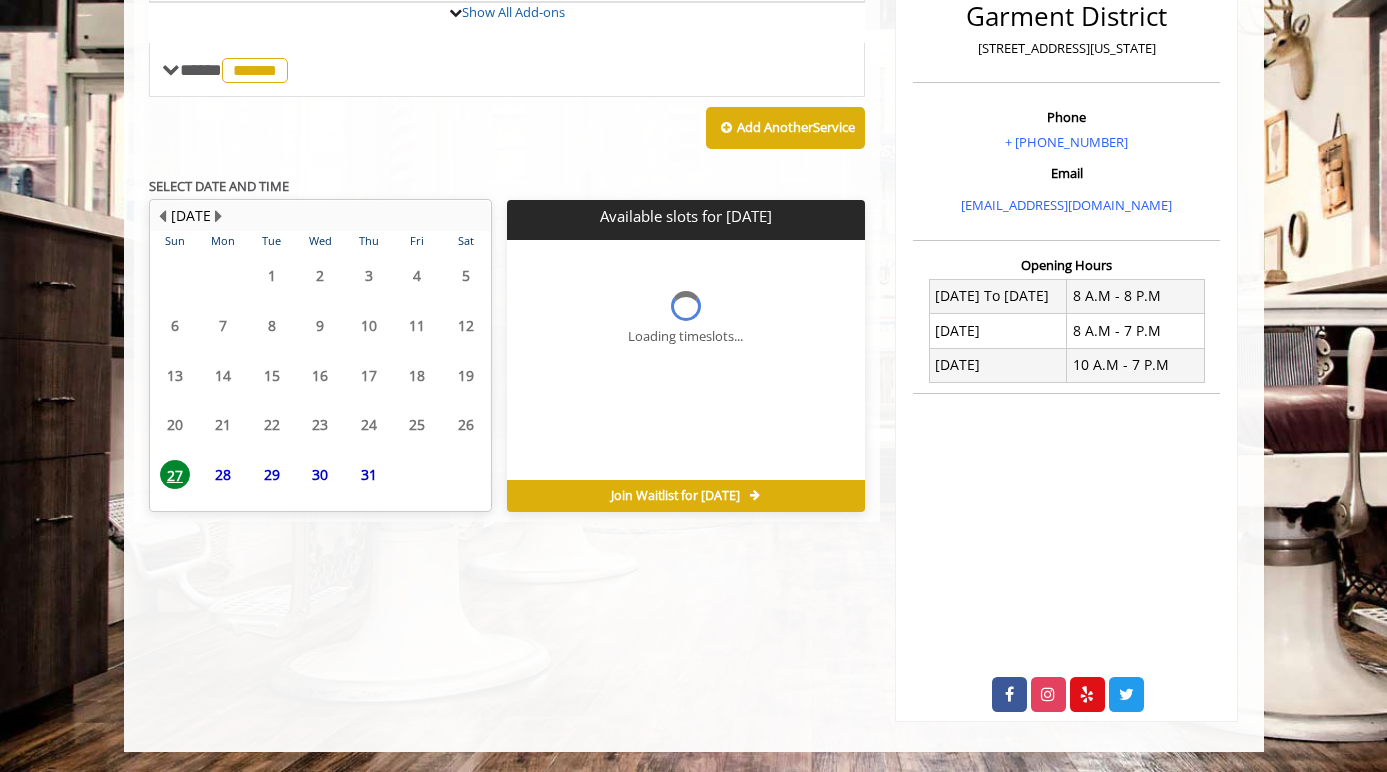scroll, scrollTop: 0, scrollLeft: 0, axis: both 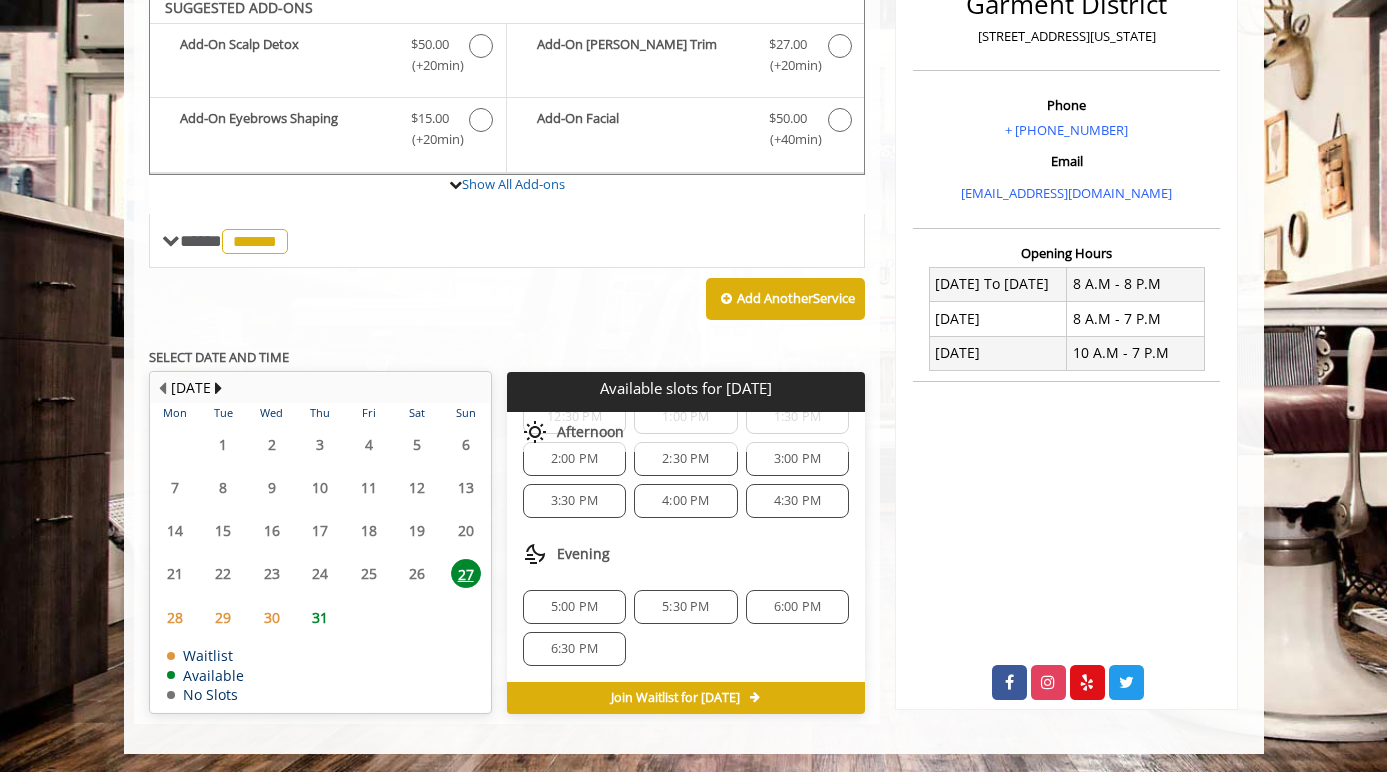 click on "5:00 PM" 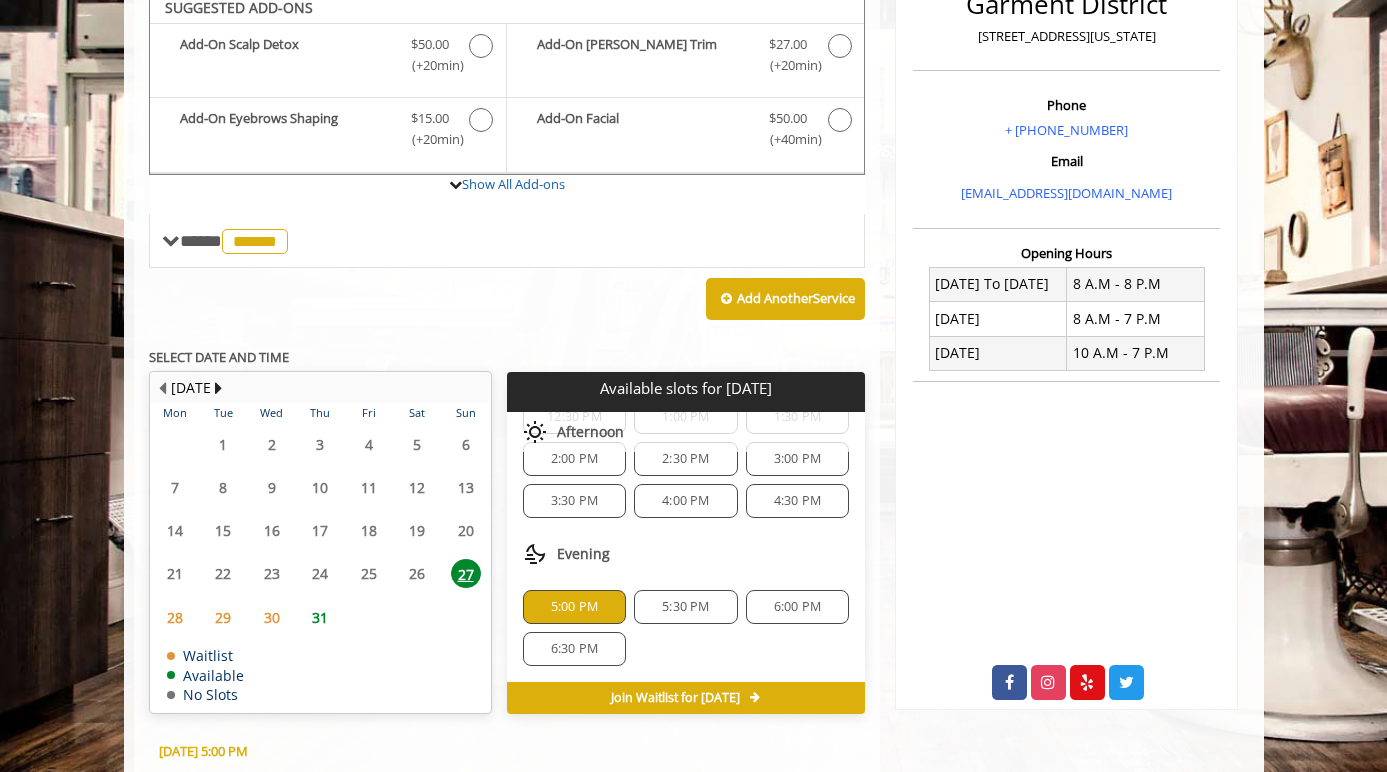 scroll, scrollTop: 894, scrollLeft: 0, axis: vertical 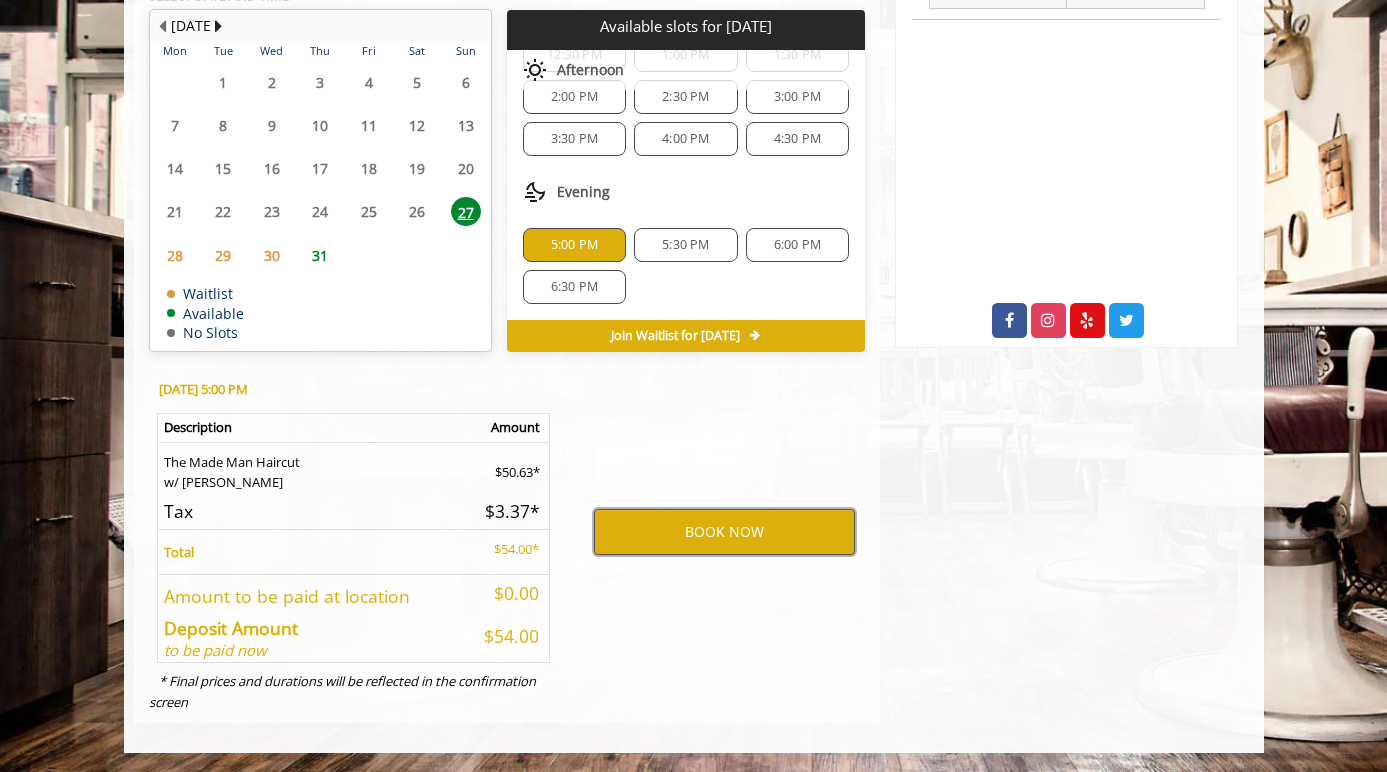 click on "BOOK NOW" at bounding box center (724, 532) 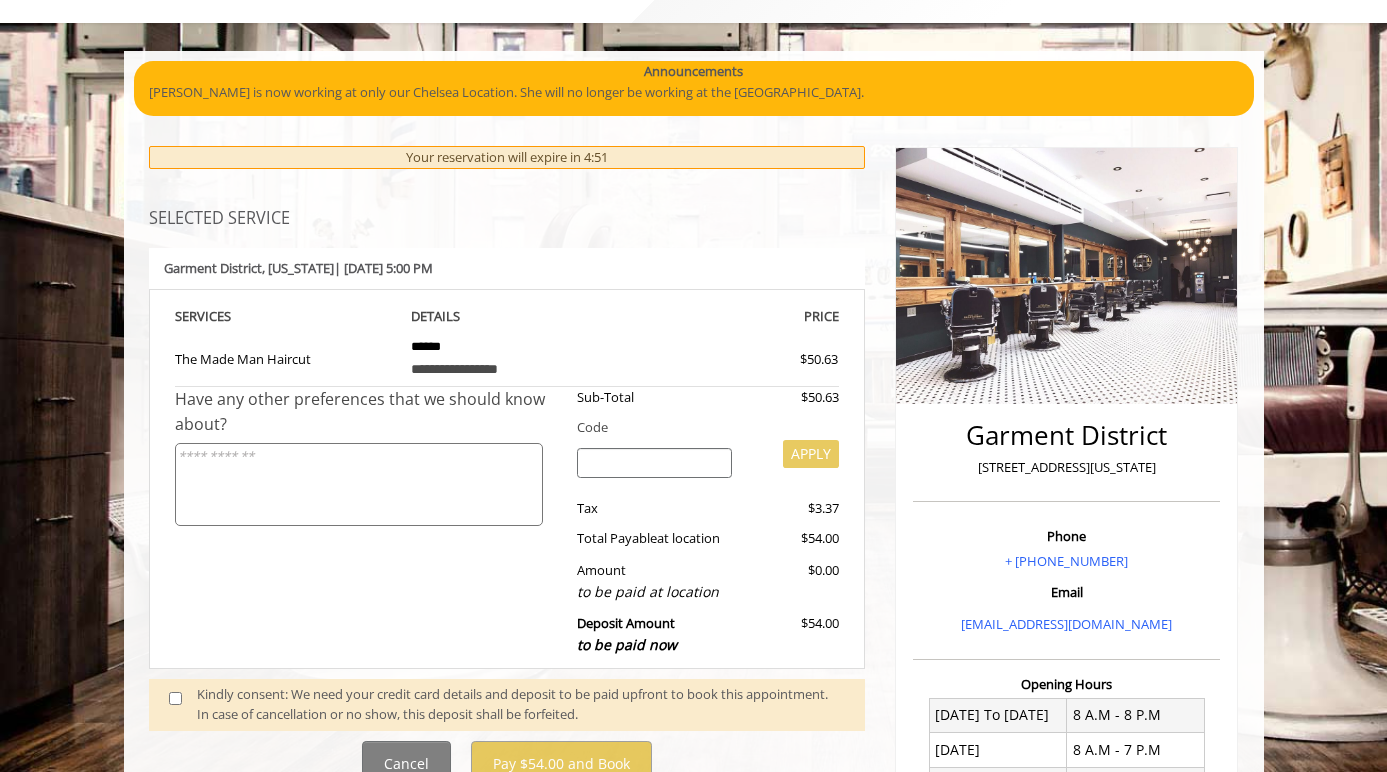 scroll, scrollTop: 365, scrollLeft: 0, axis: vertical 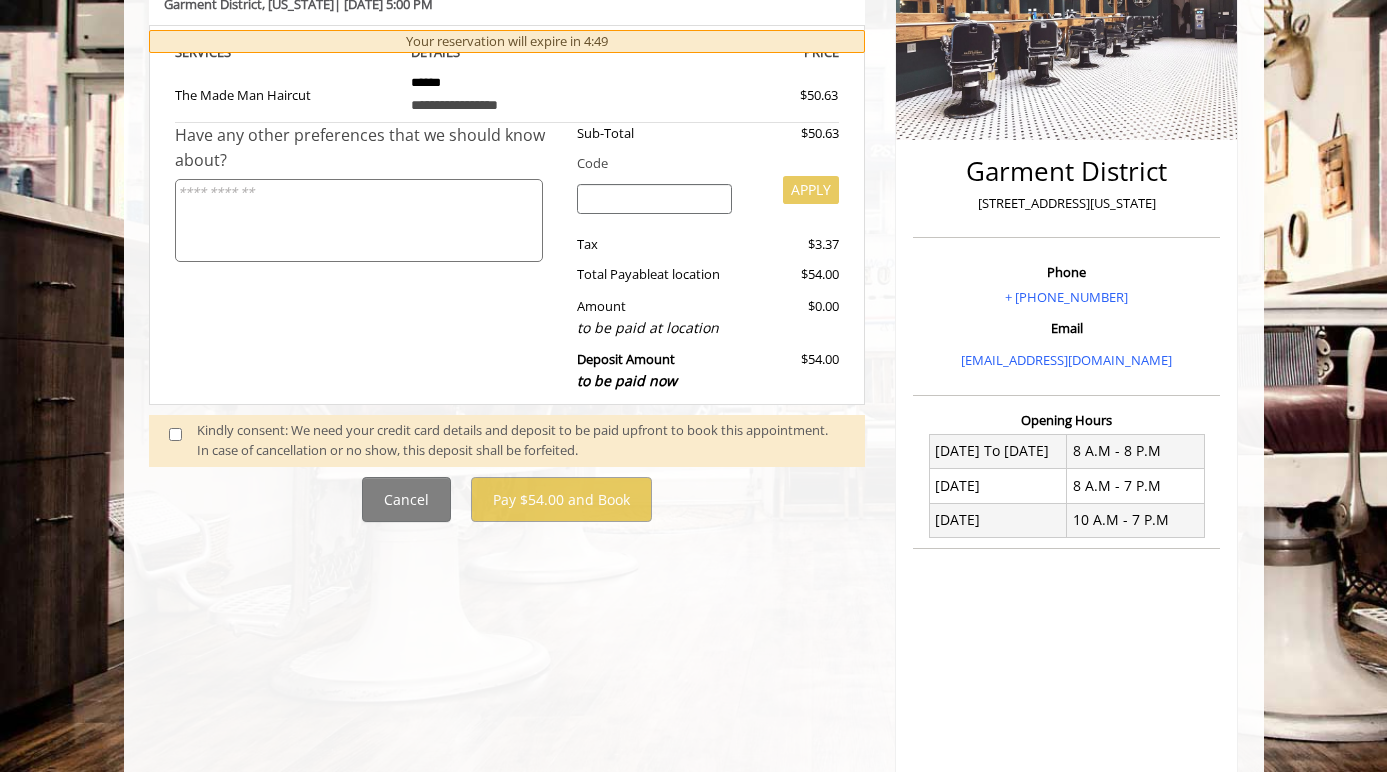 click 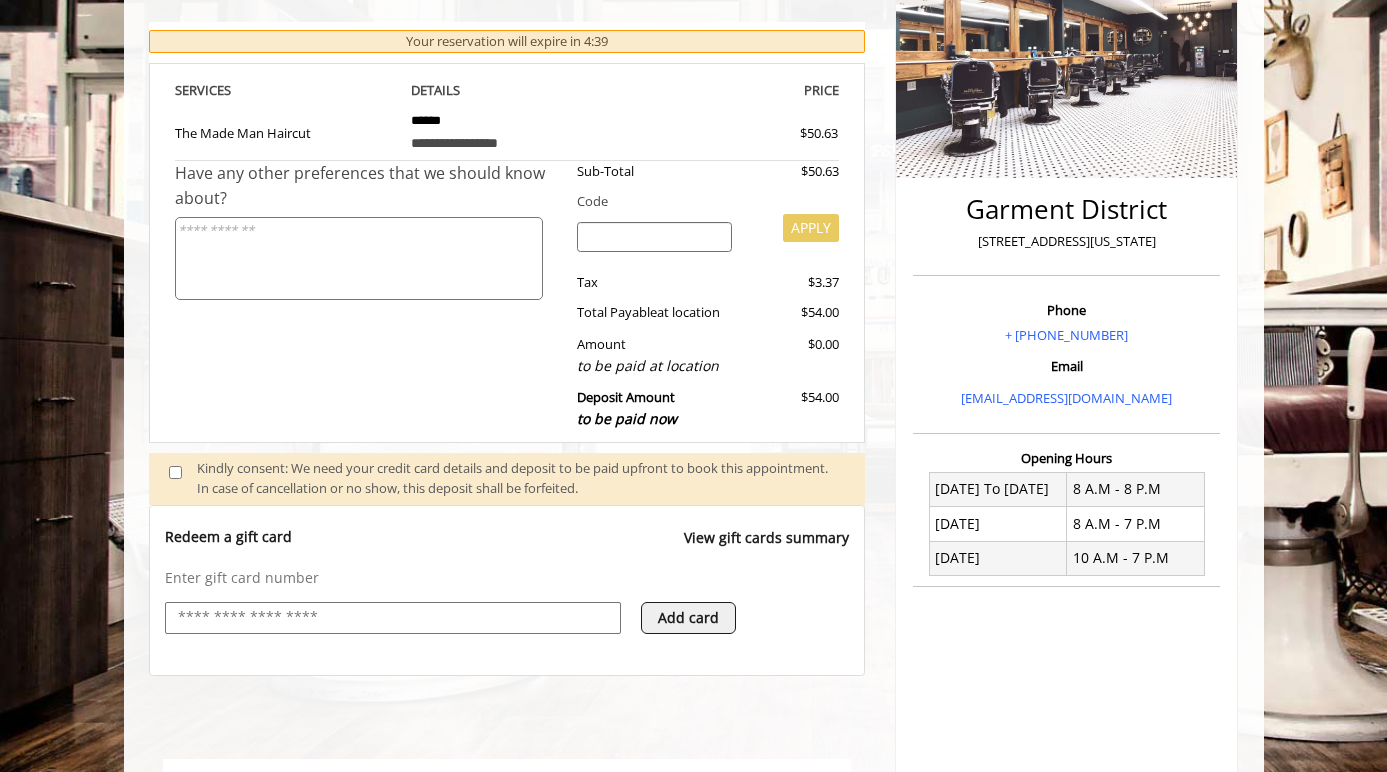 scroll, scrollTop: 621, scrollLeft: 0, axis: vertical 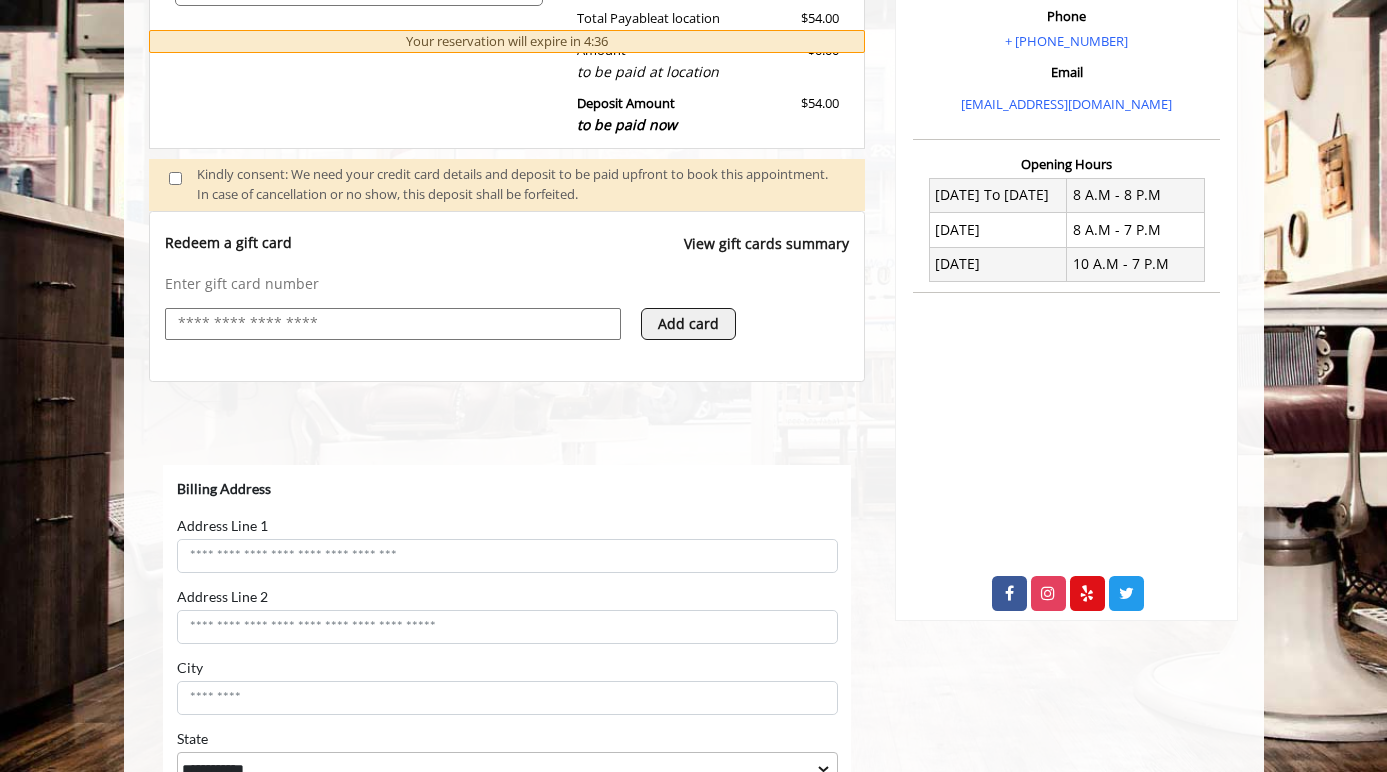 click on "Add card" at bounding box center (688, 324) 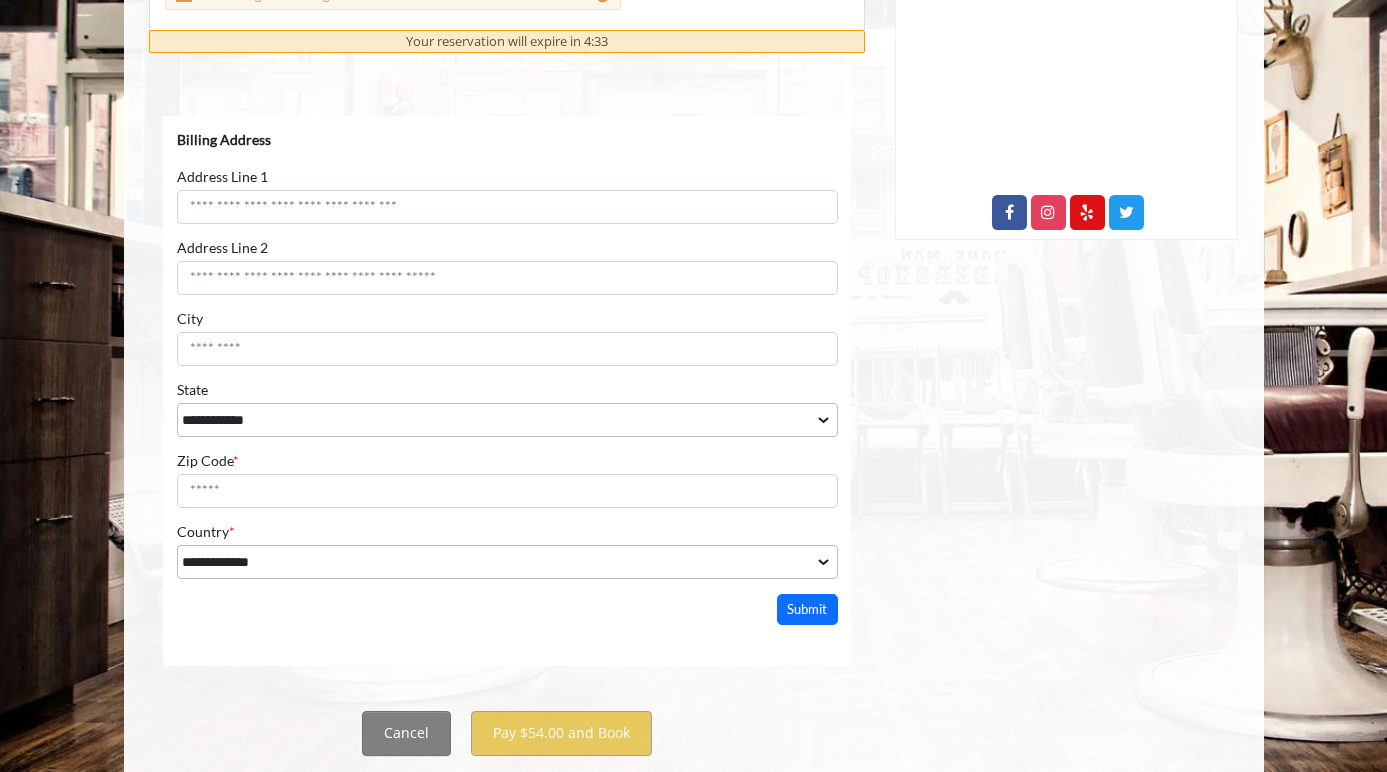 scroll, scrollTop: 991, scrollLeft: 0, axis: vertical 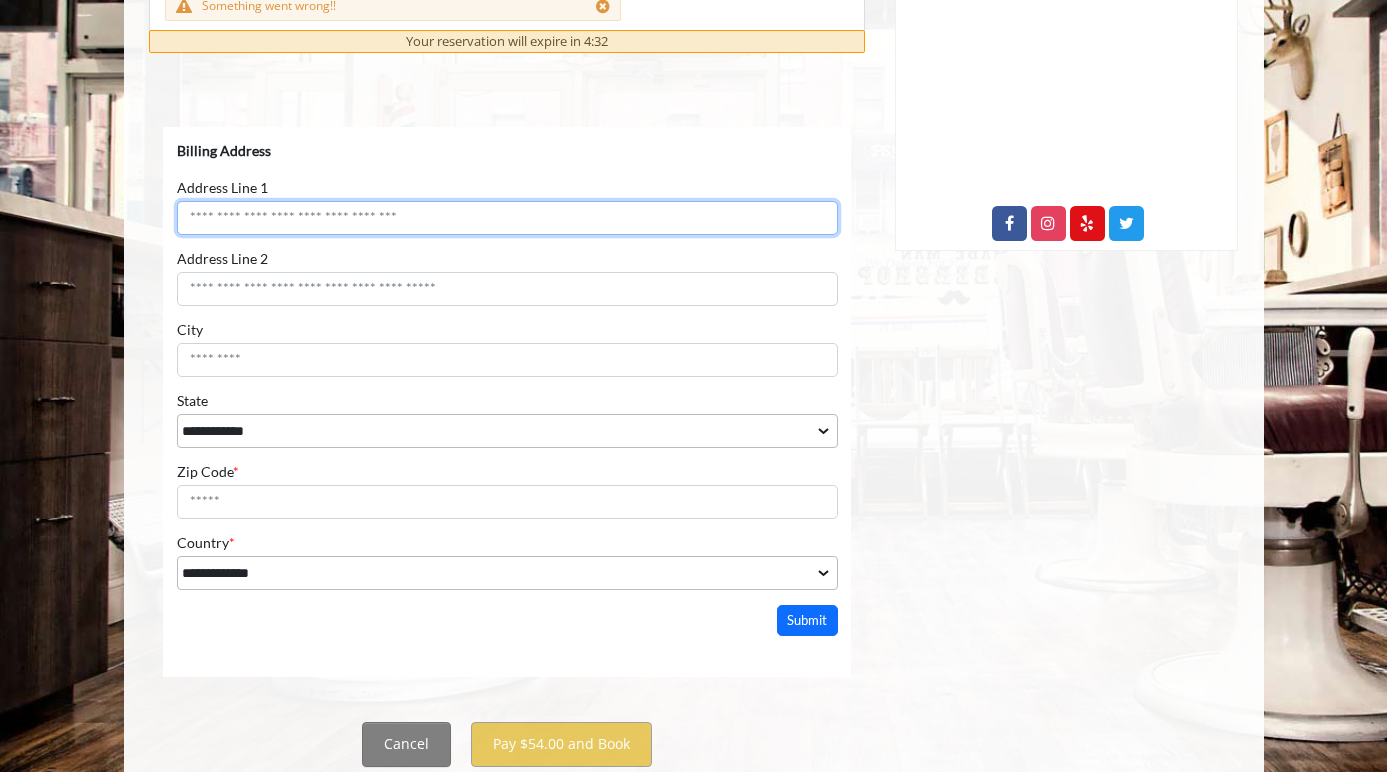 click on "Address Line 1" at bounding box center (506, 217) 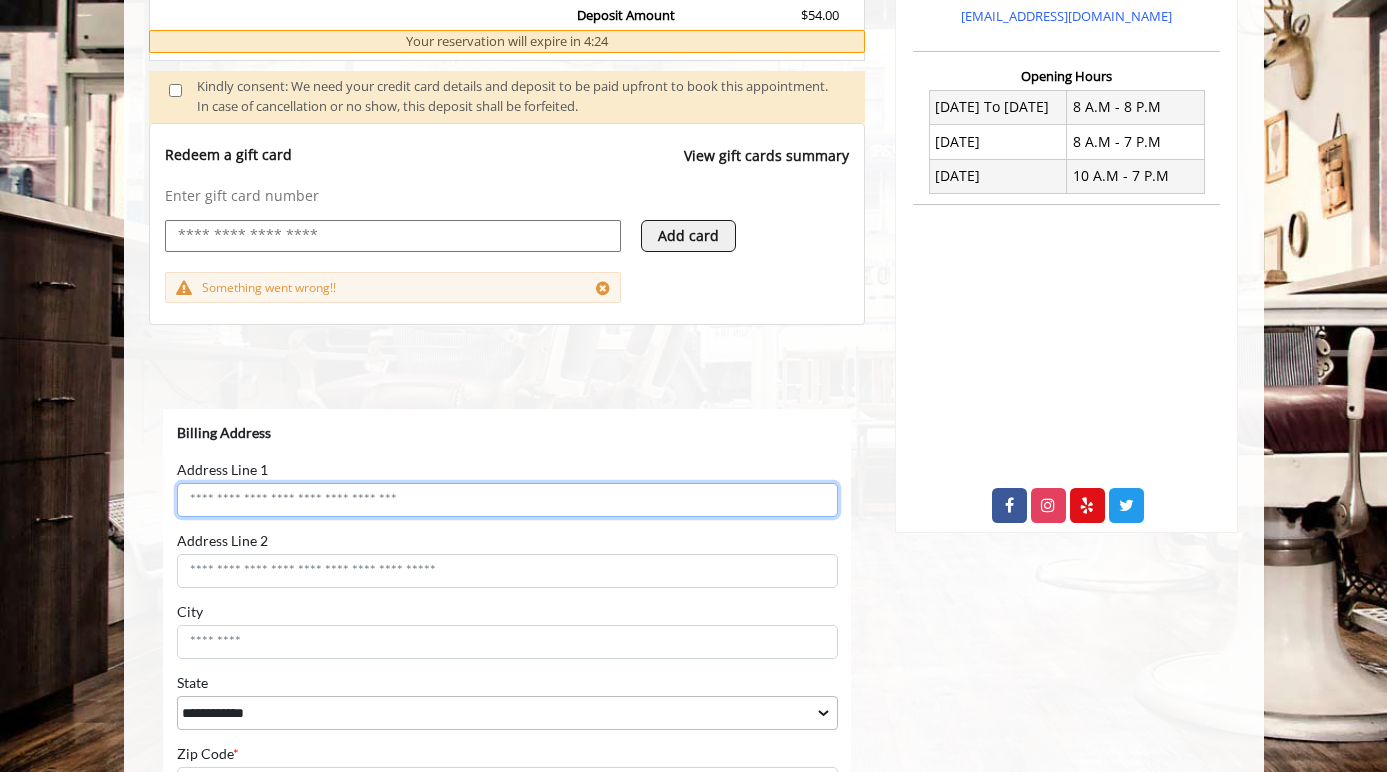 scroll, scrollTop: 868, scrollLeft: 0, axis: vertical 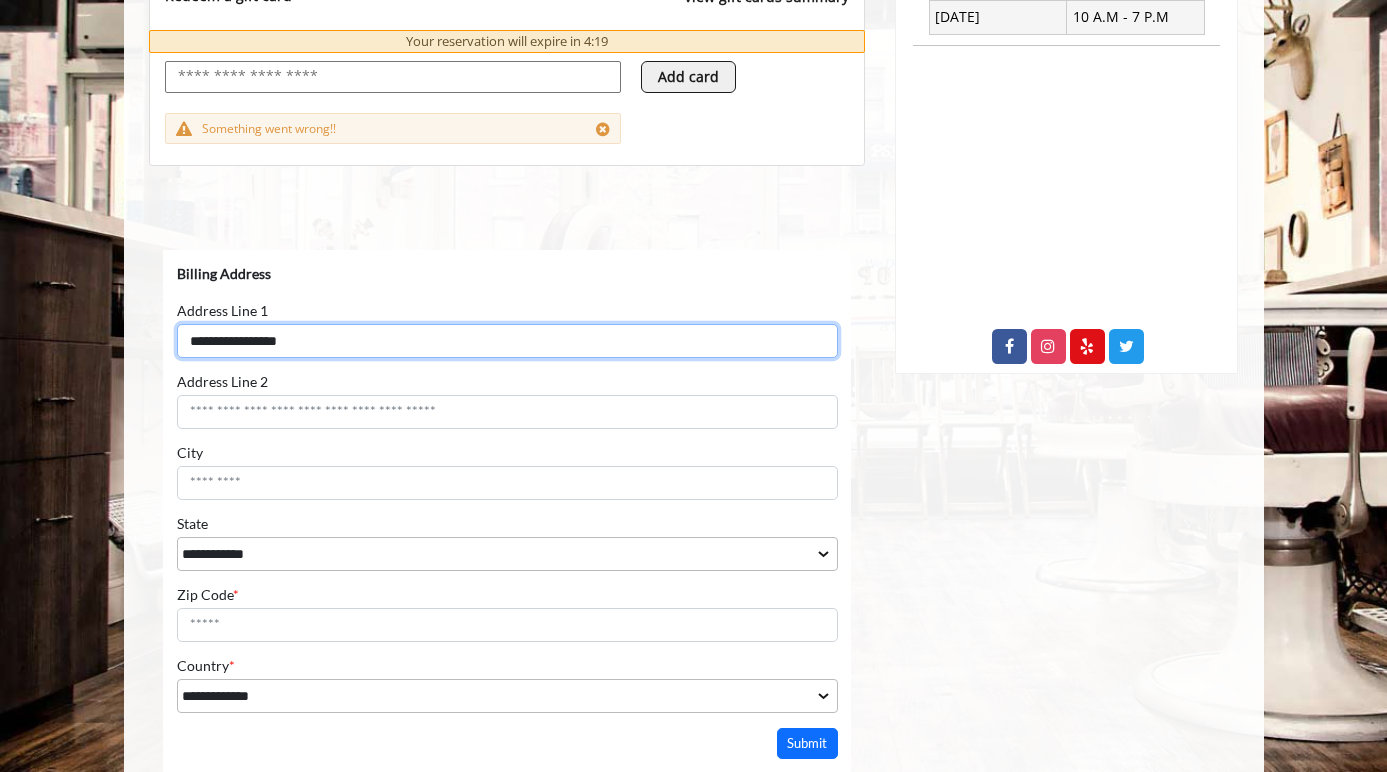 type on "**********" 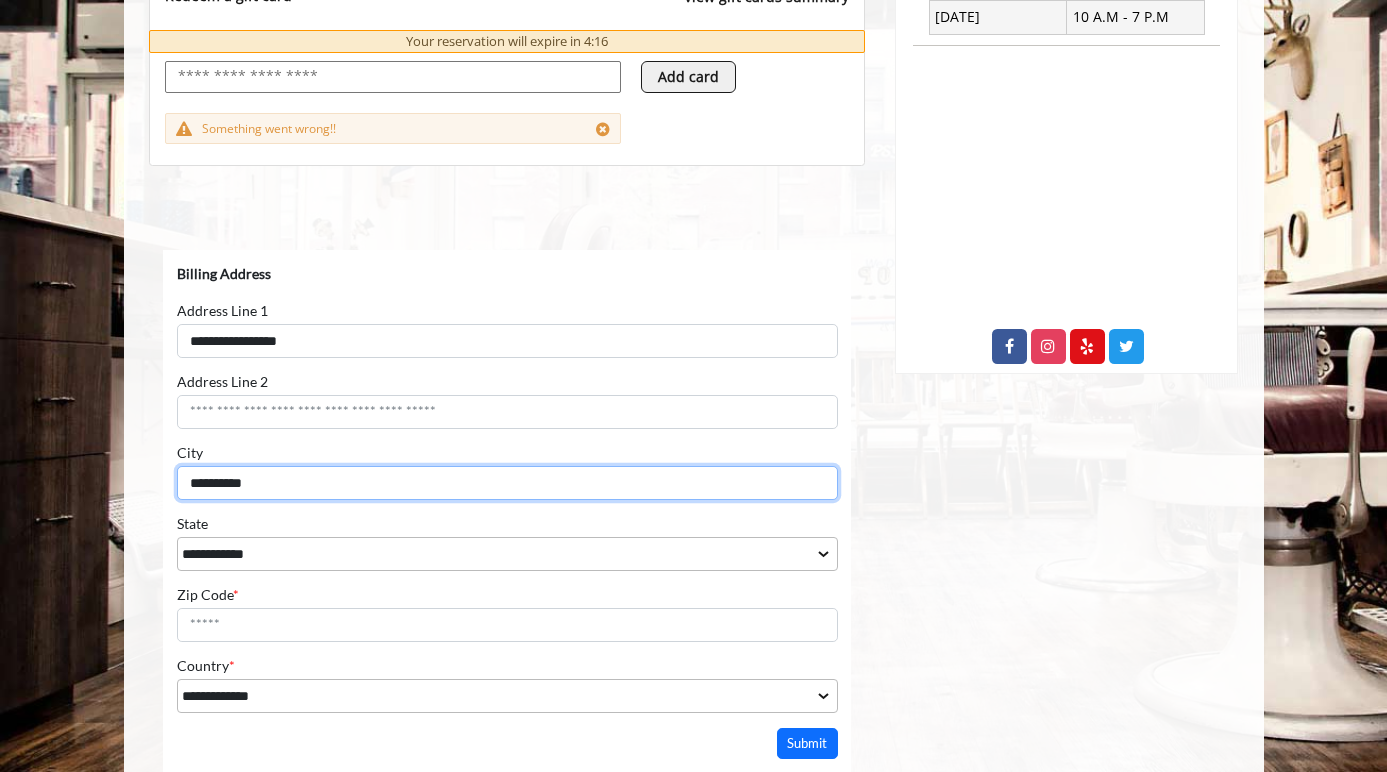 type on "**********" 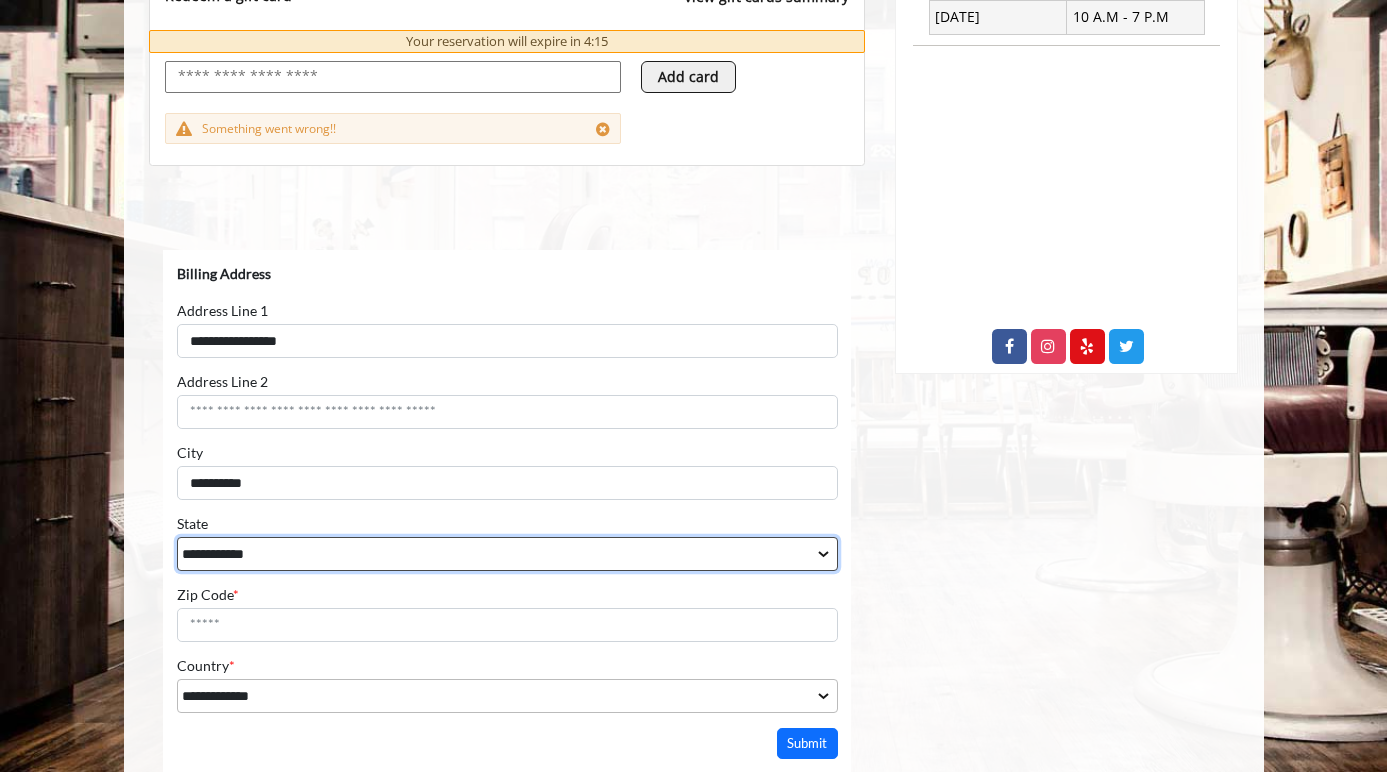select on "**" 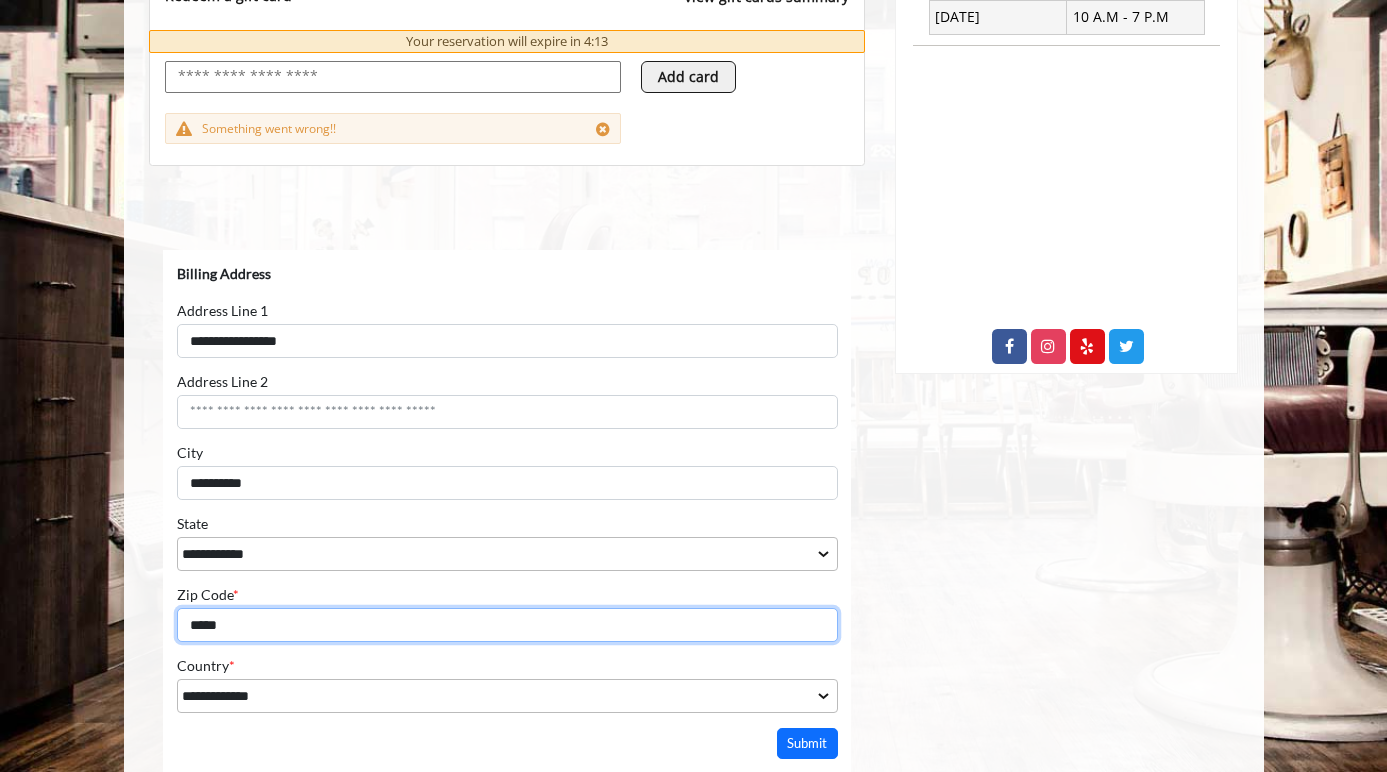 type on "*****" 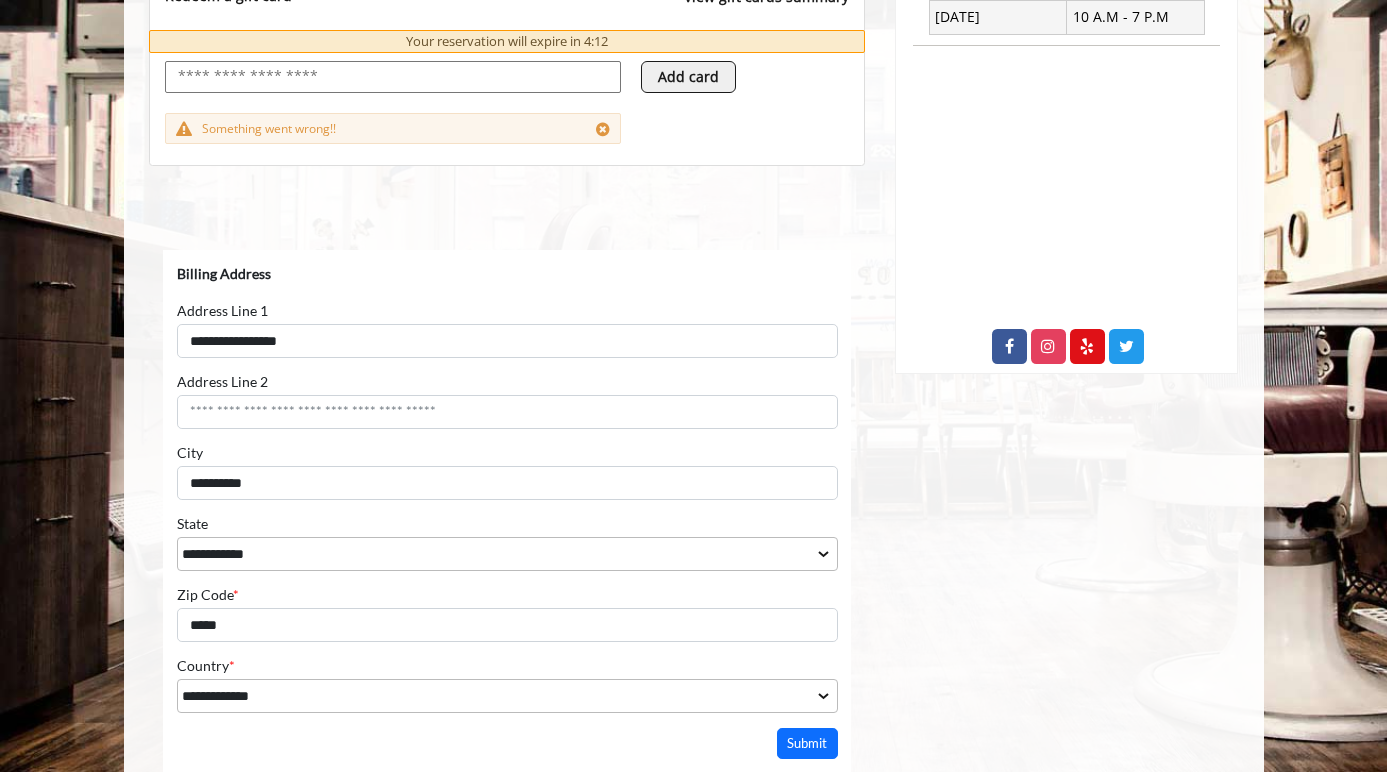 type 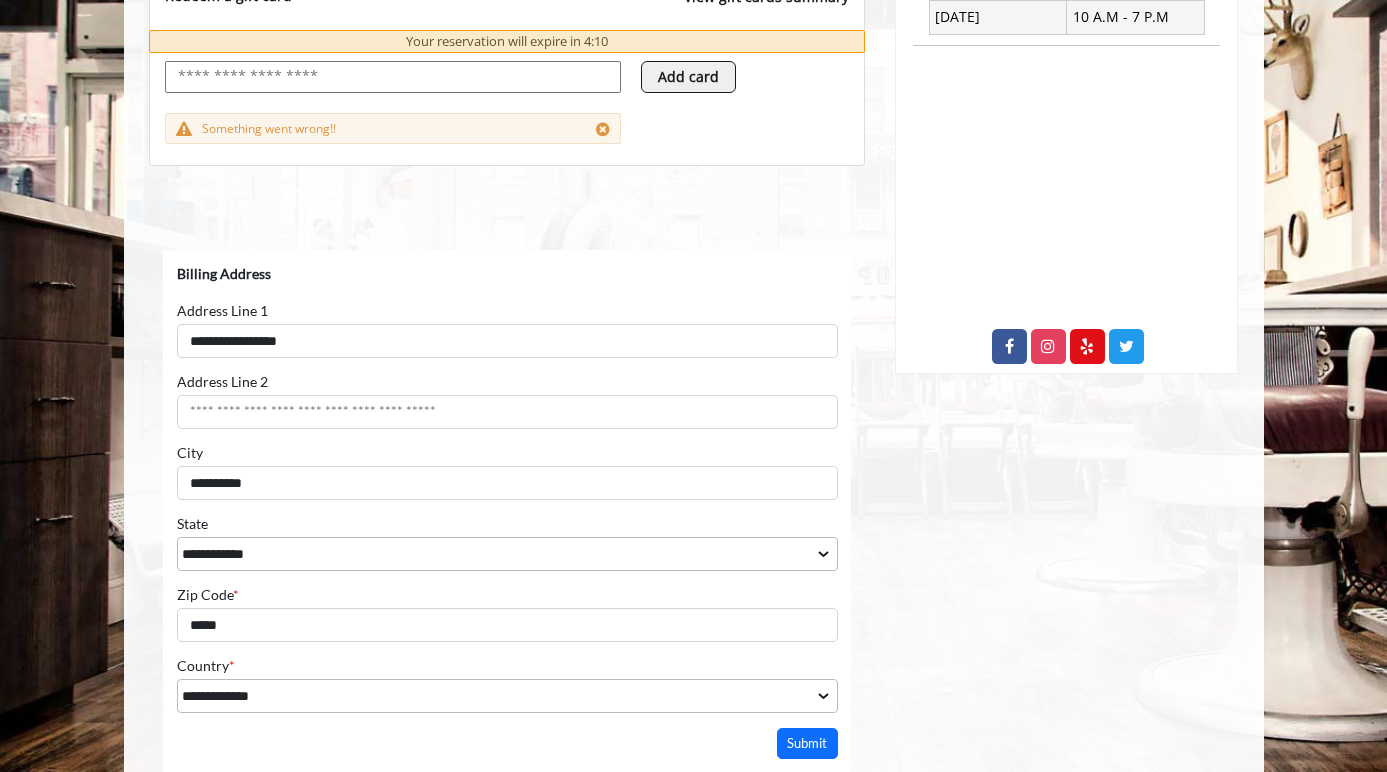 click on "Submit" at bounding box center (807, 742) 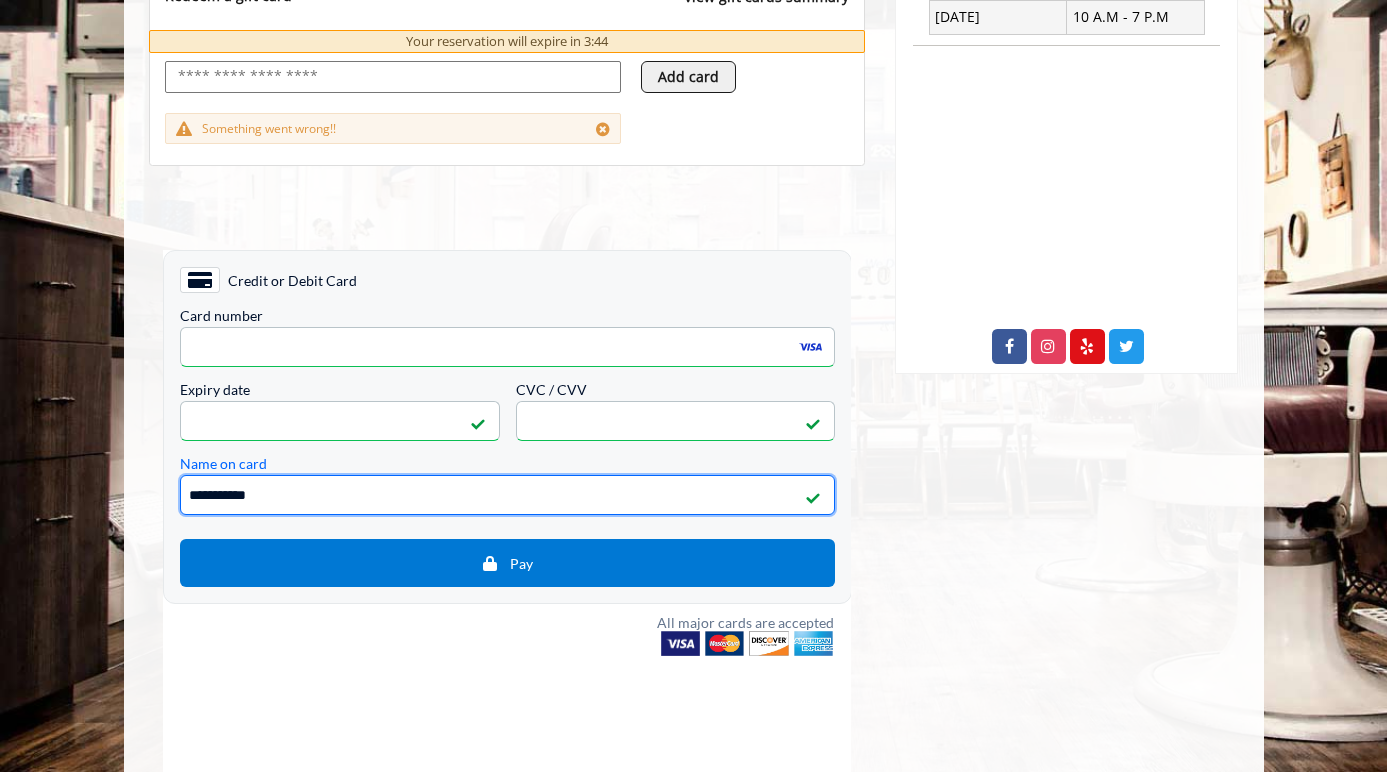 type on "**********" 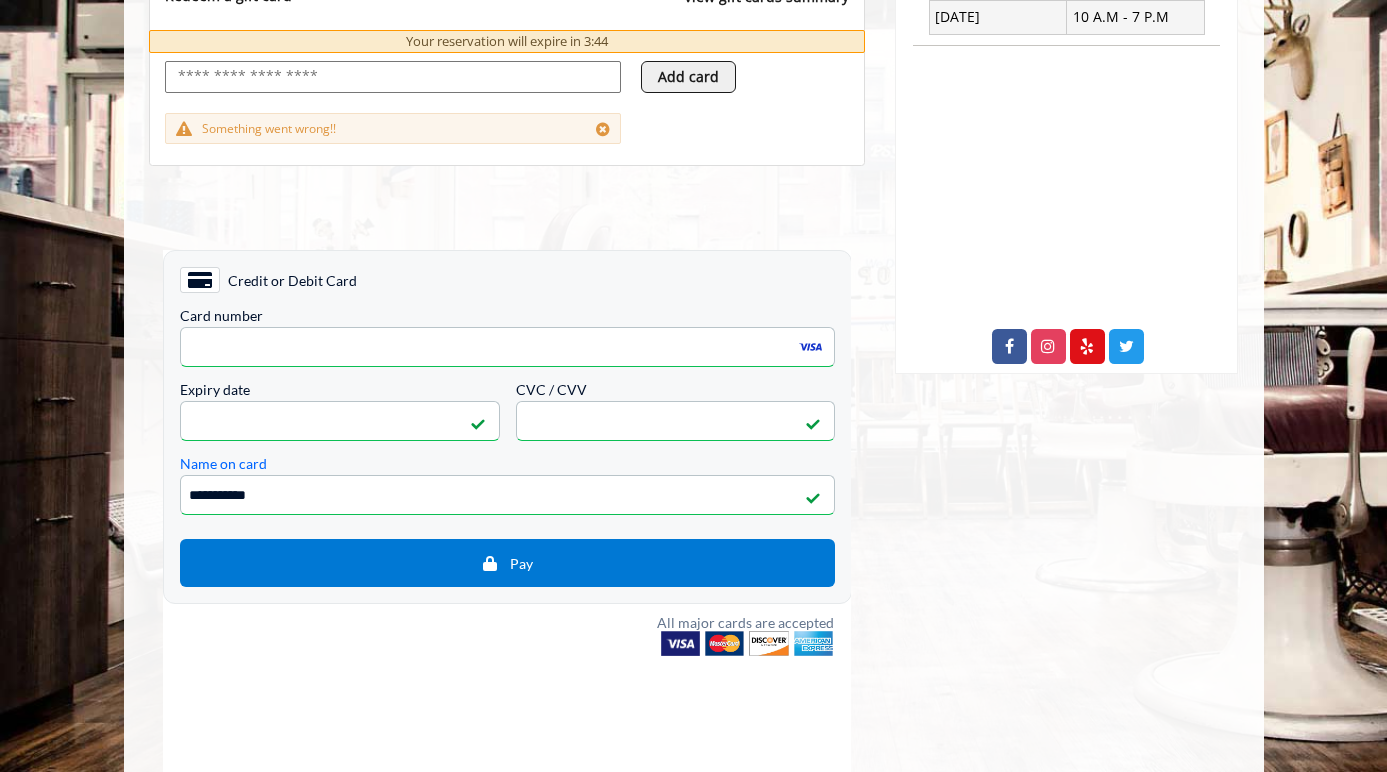 click on "**********" at bounding box center [506, 447] 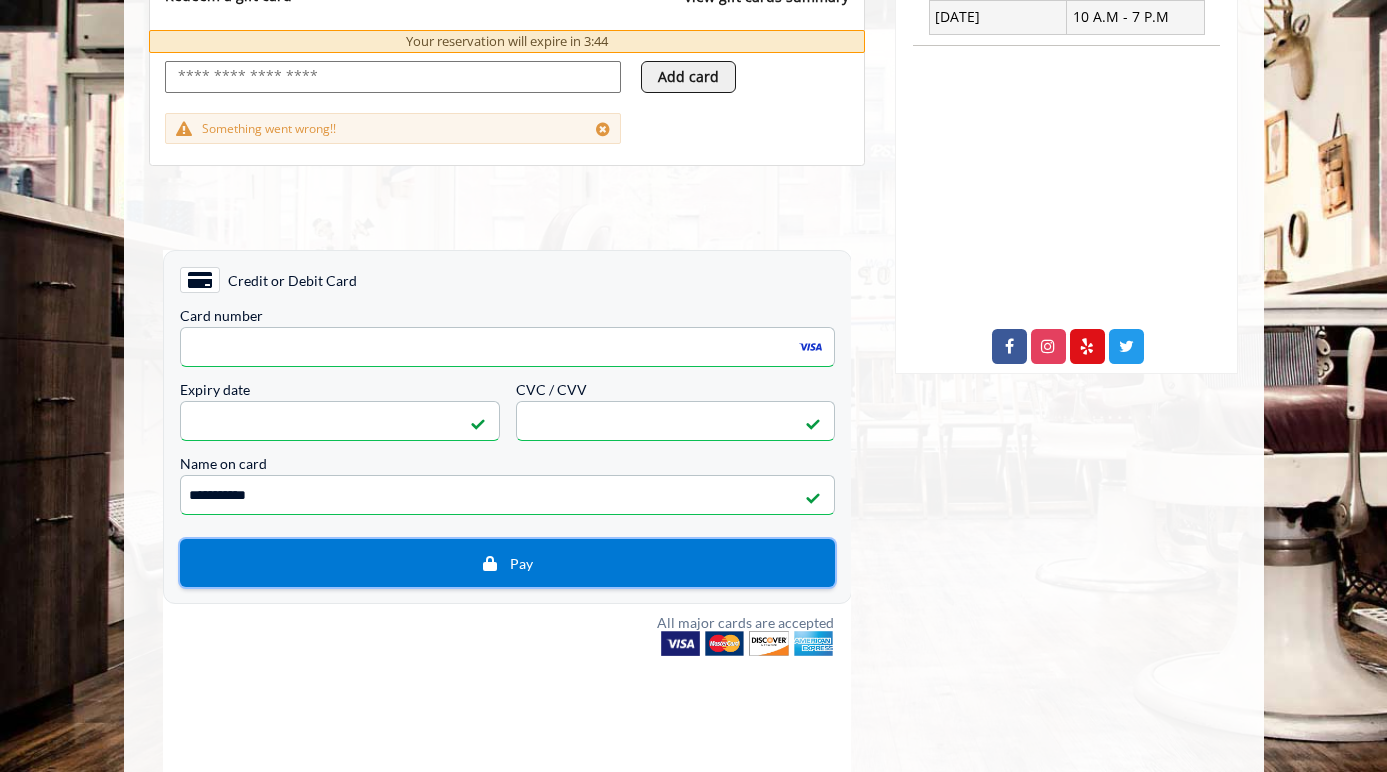 click on "Pay" at bounding box center (506, 562) 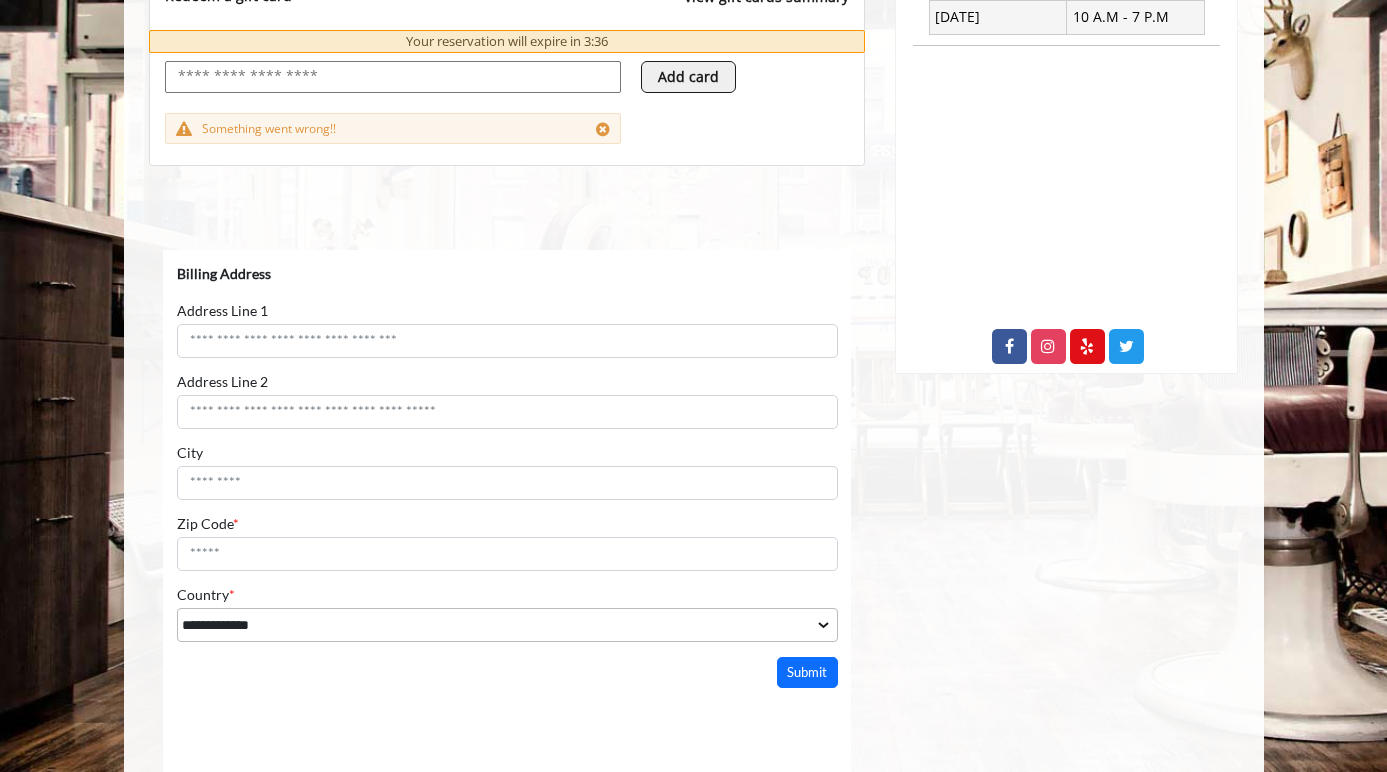 scroll, scrollTop: 0, scrollLeft: 0, axis: both 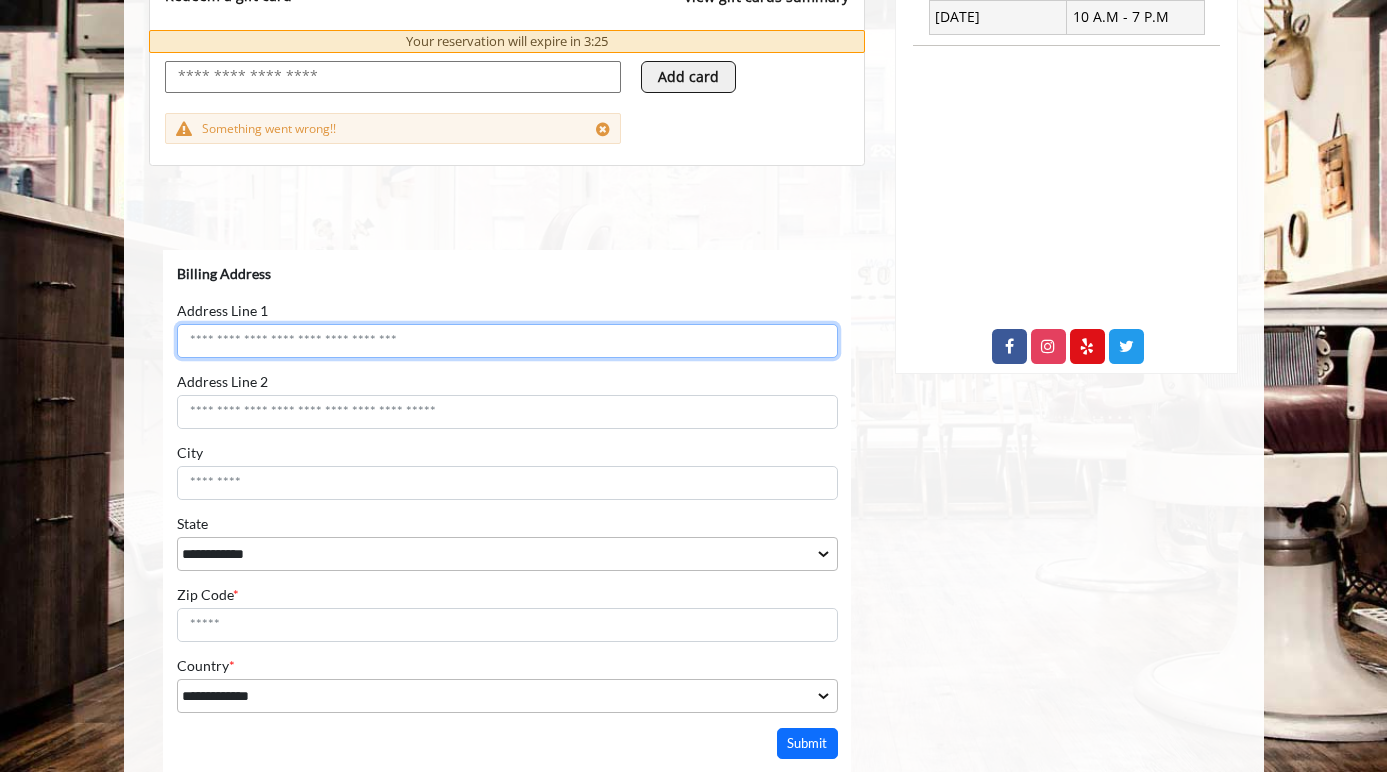 click on "Address Line 1" at bounding box center (506, 340) 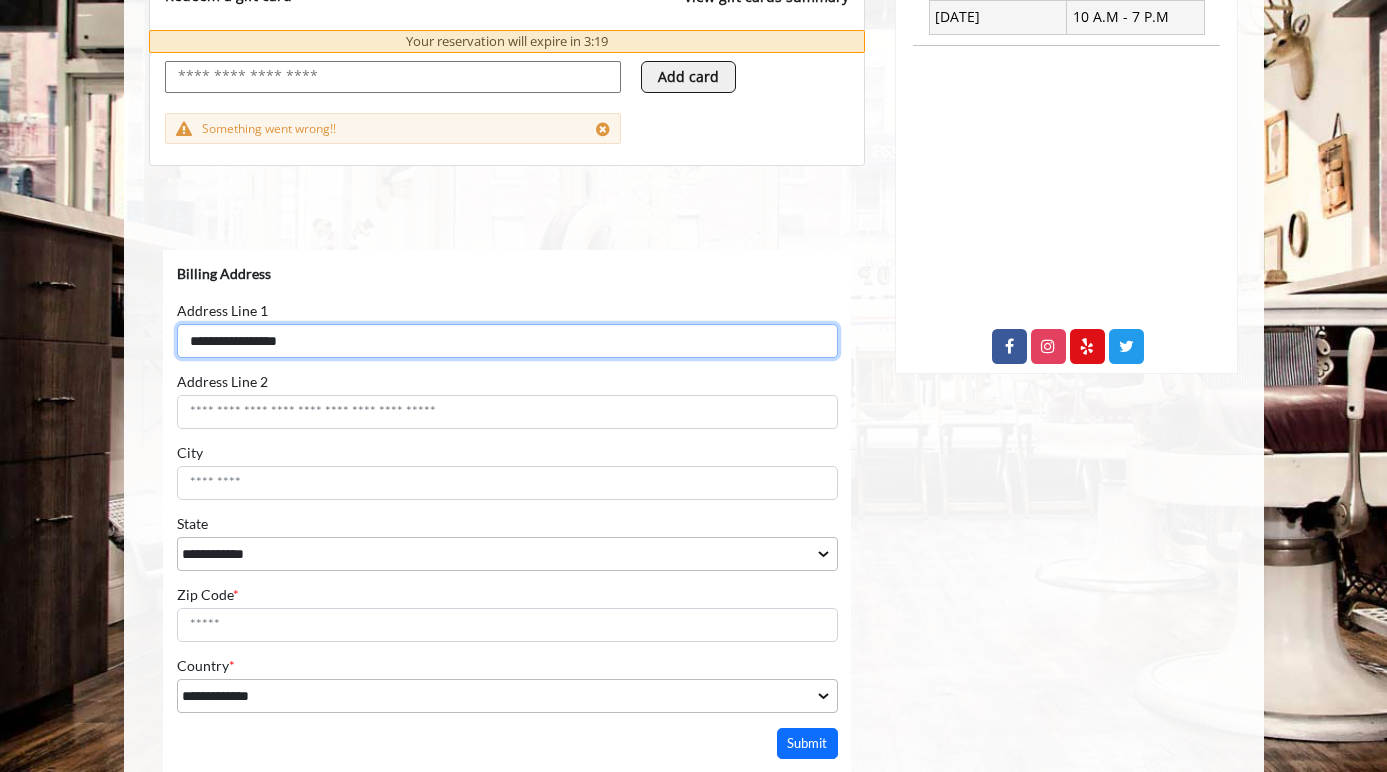 type on "**********" 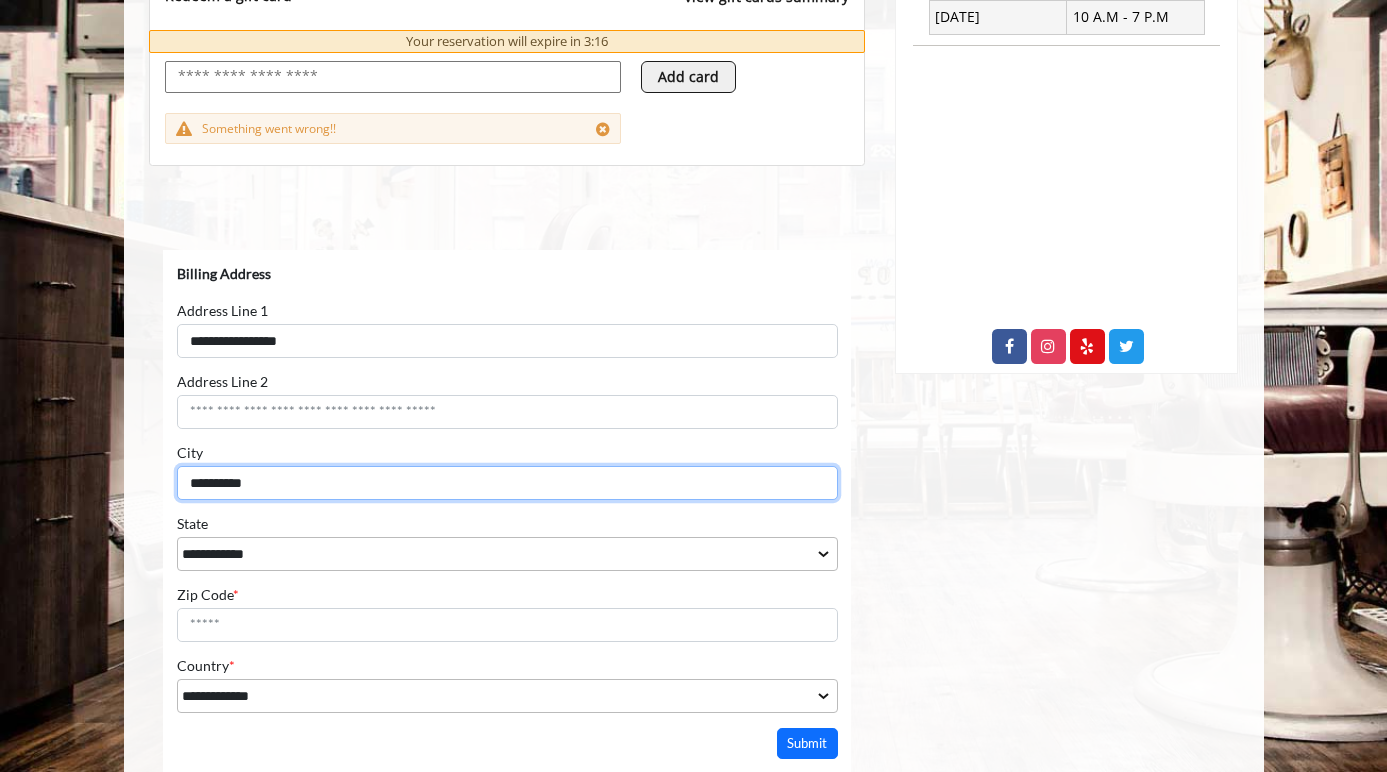 type on "**********" 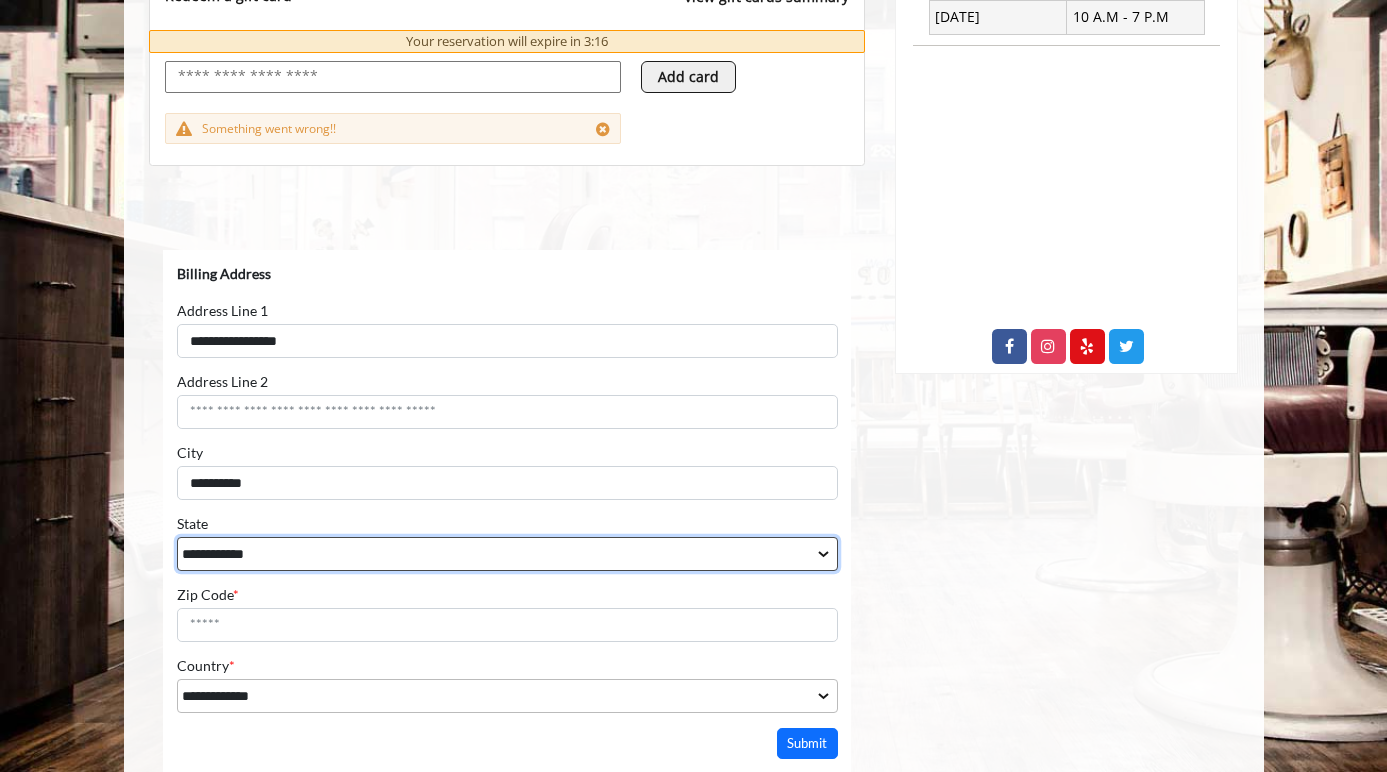select on "**" 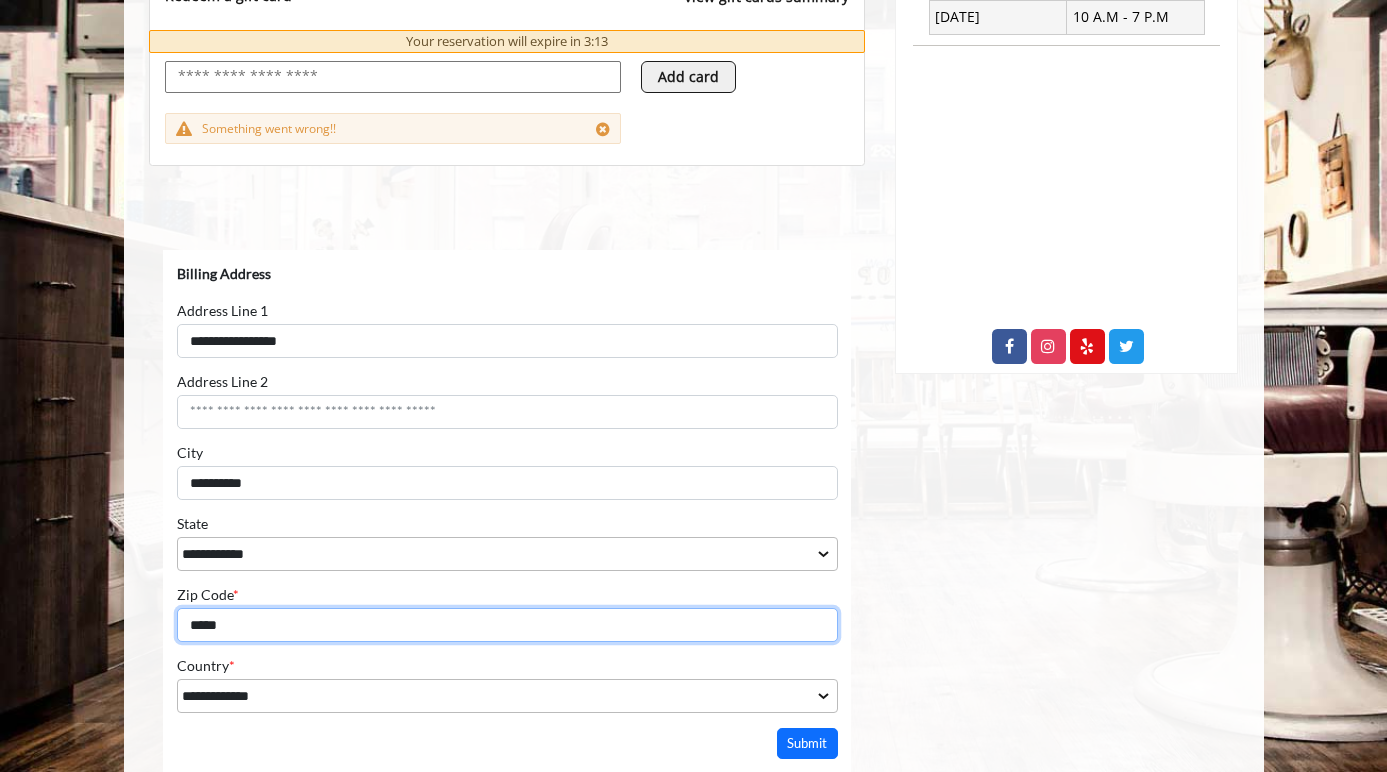 type on "*****" 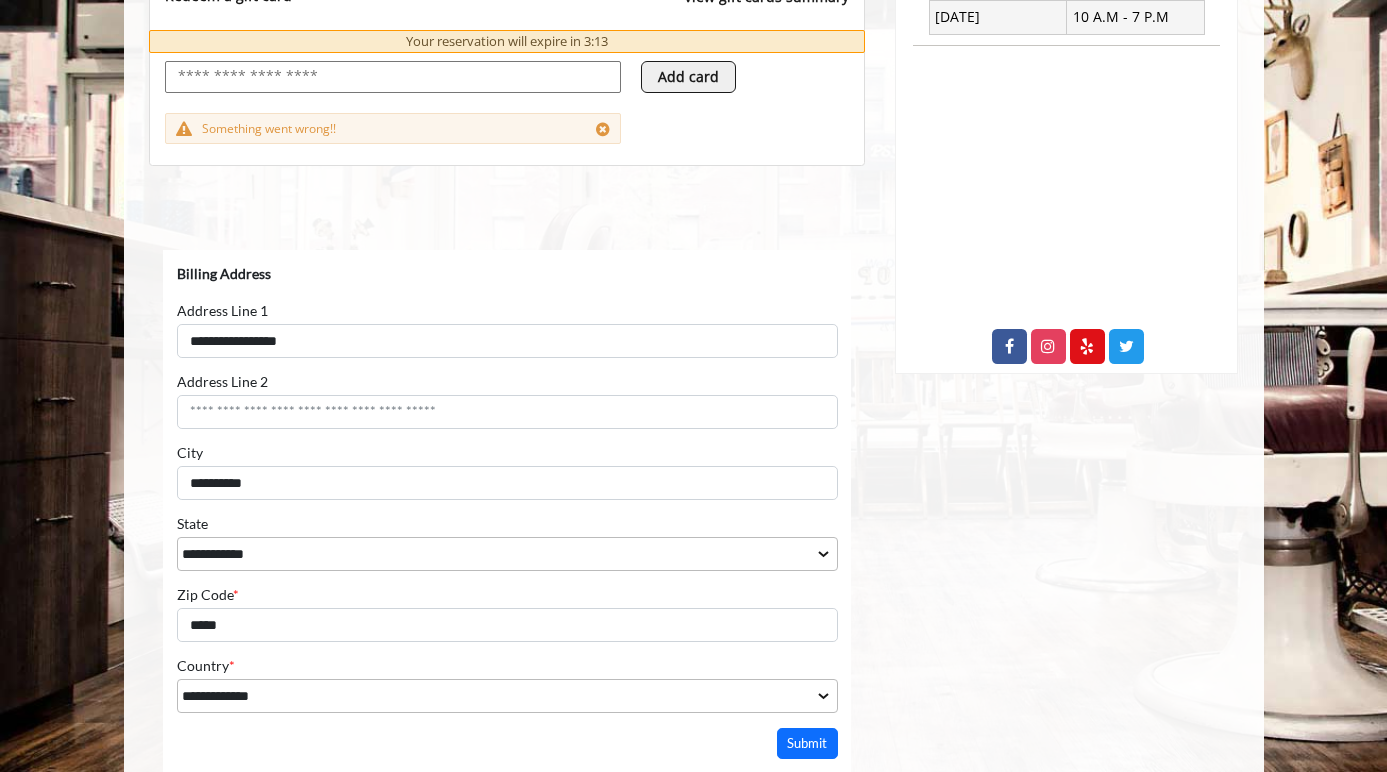 type 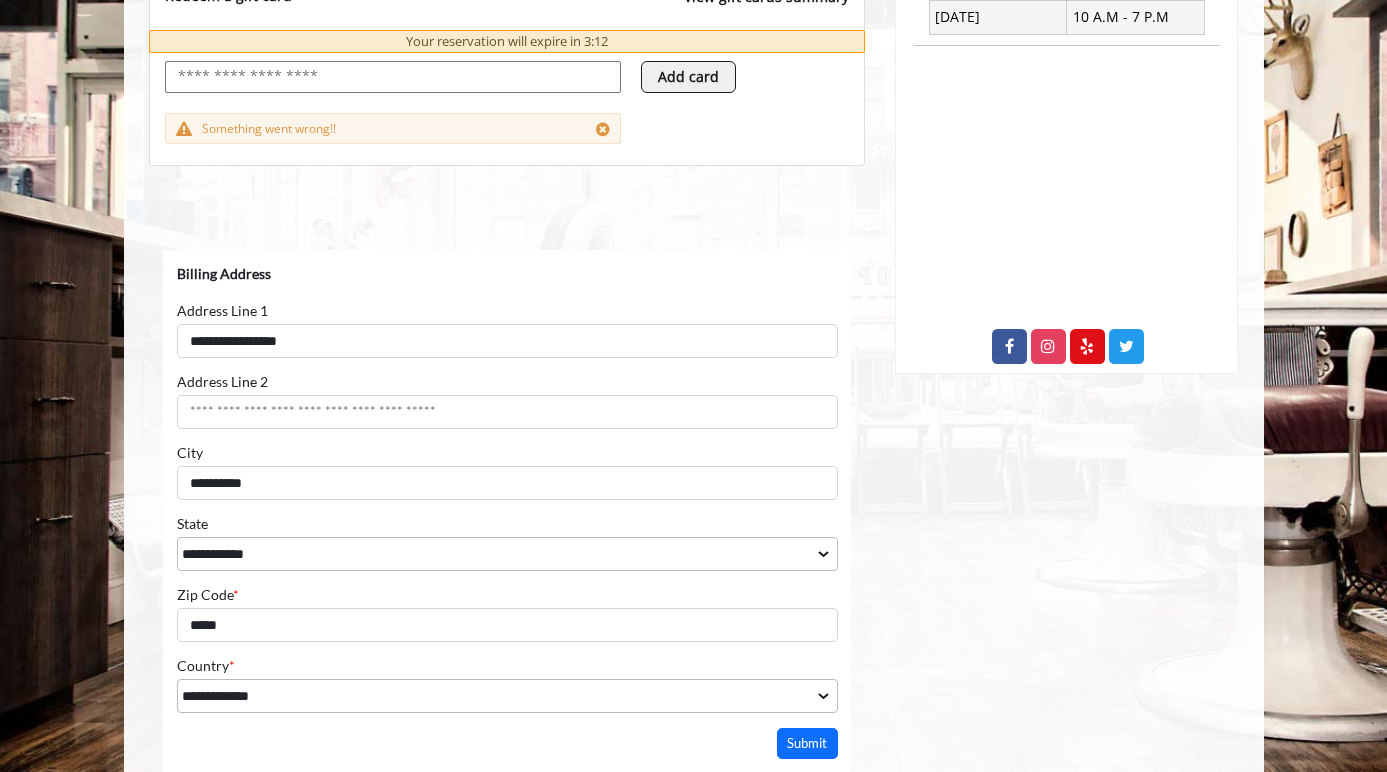 click on "Submit" at bounding box center (807, 742) 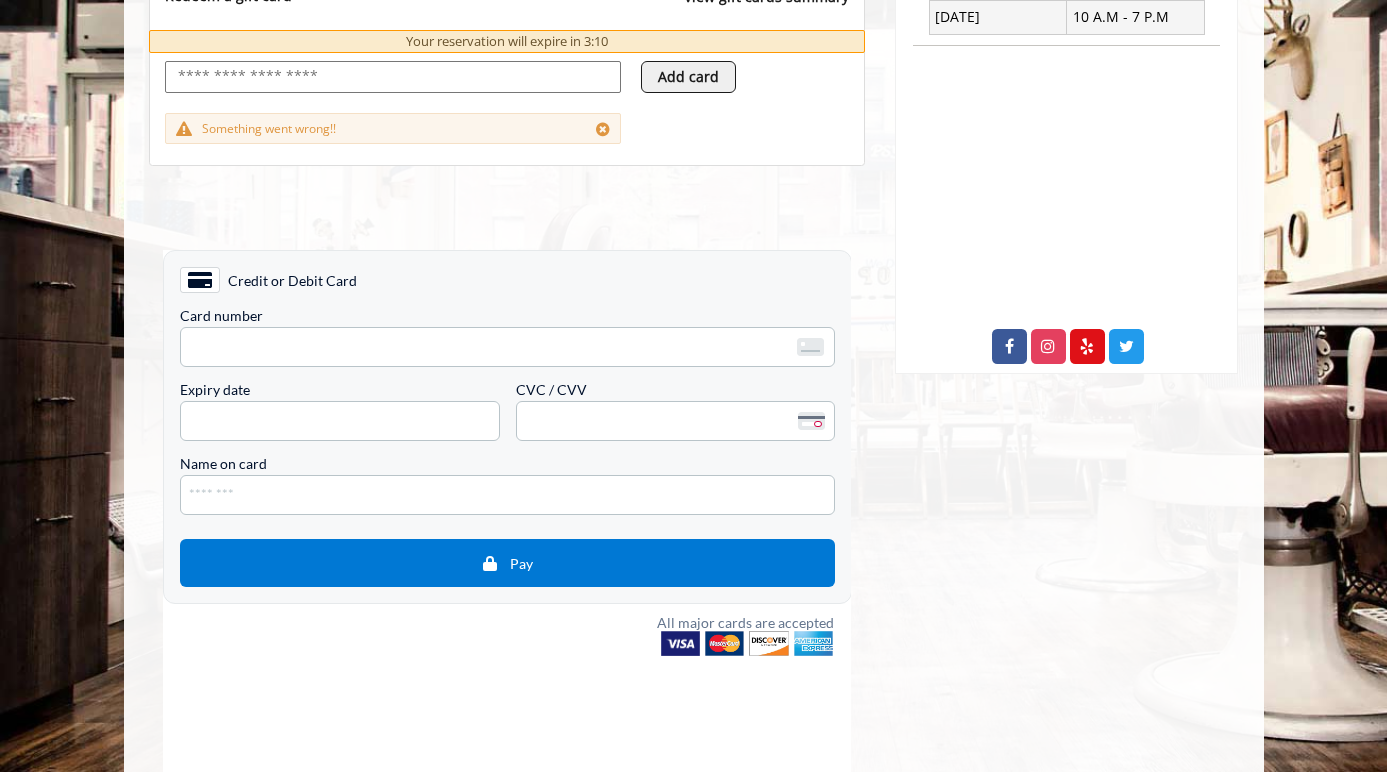 type 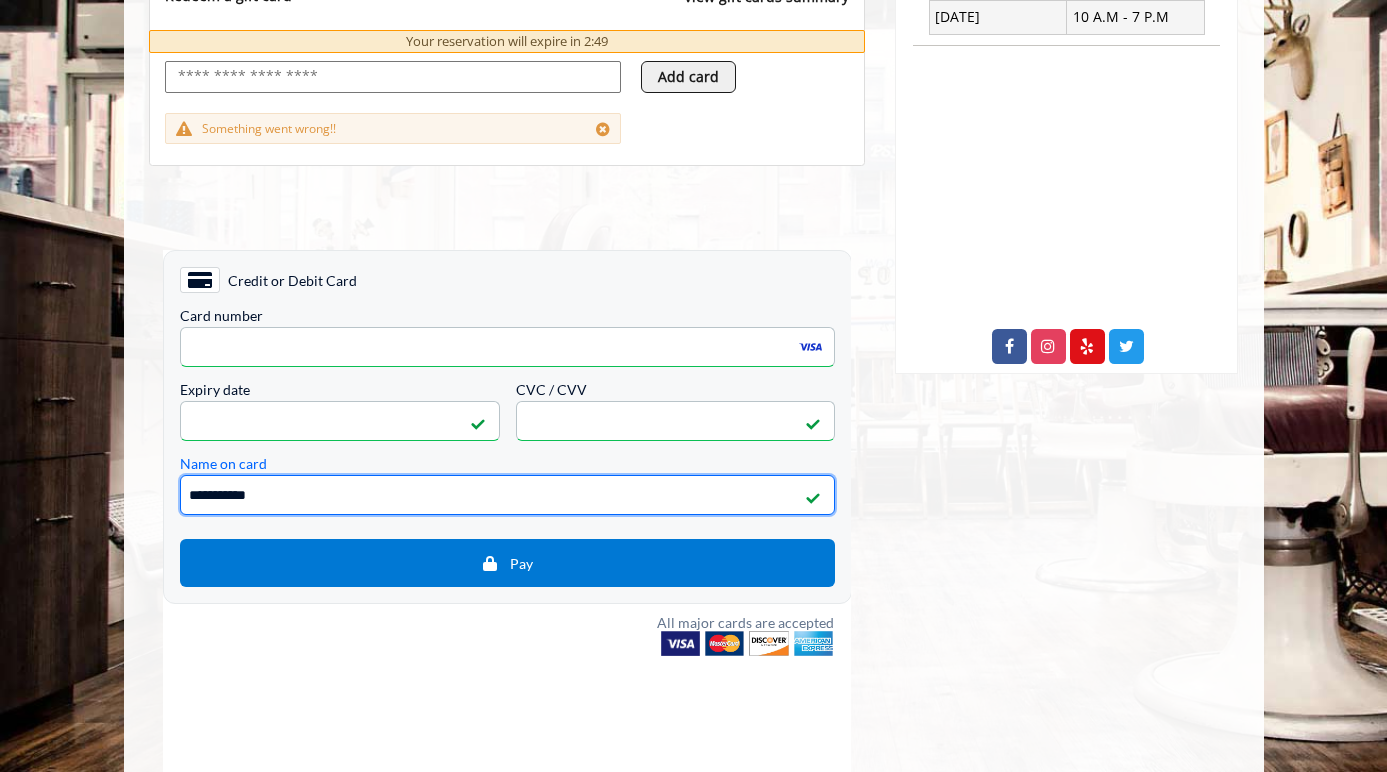 type on "**********" 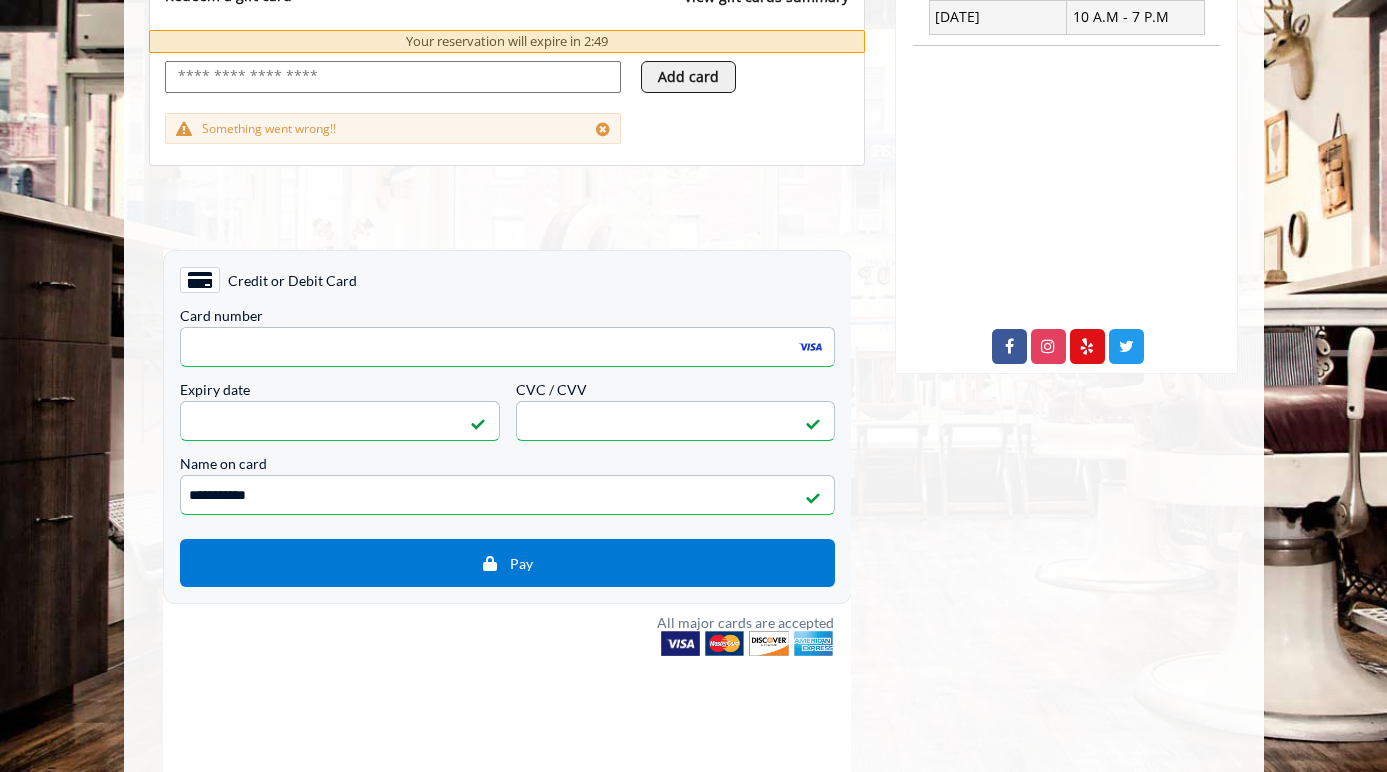 click at bounding box center (506, 642) 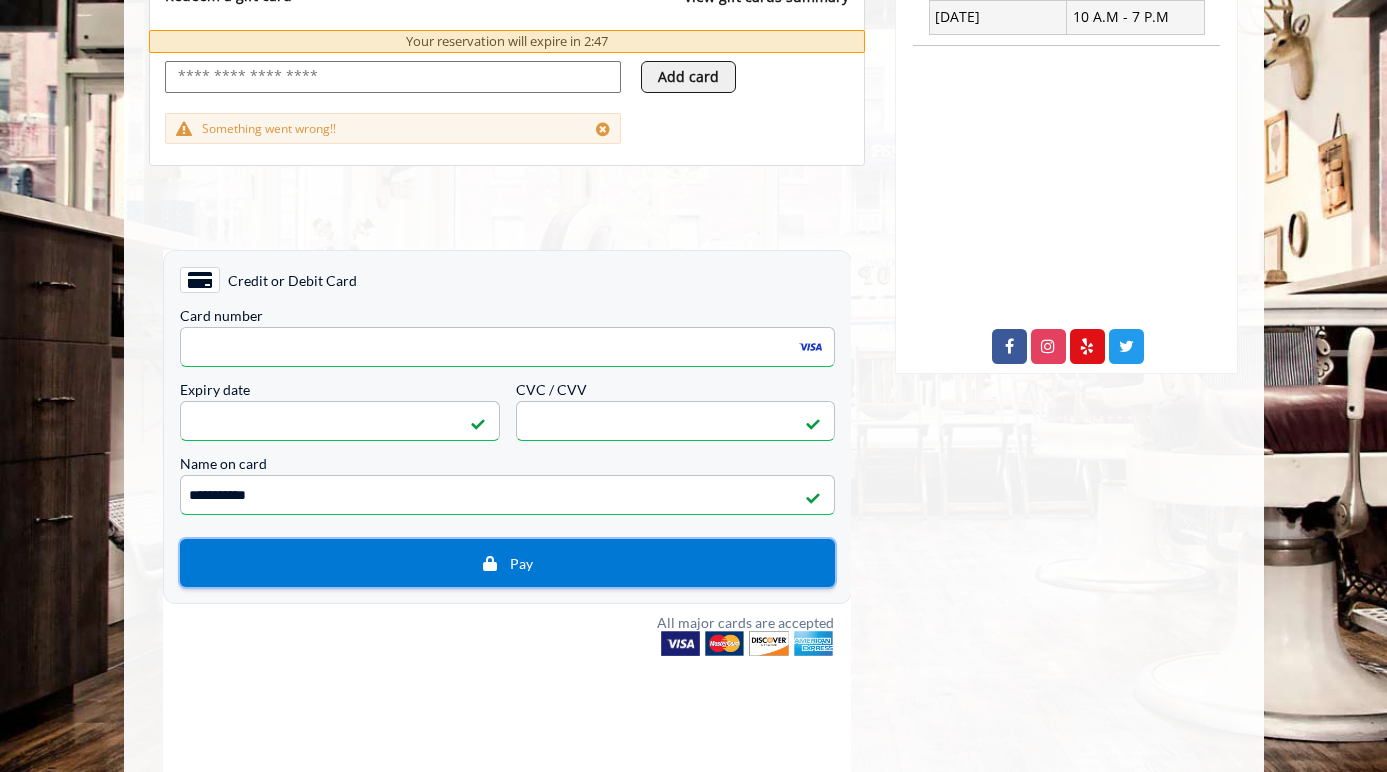 click on "Pay" at bounding box center (506, 562) 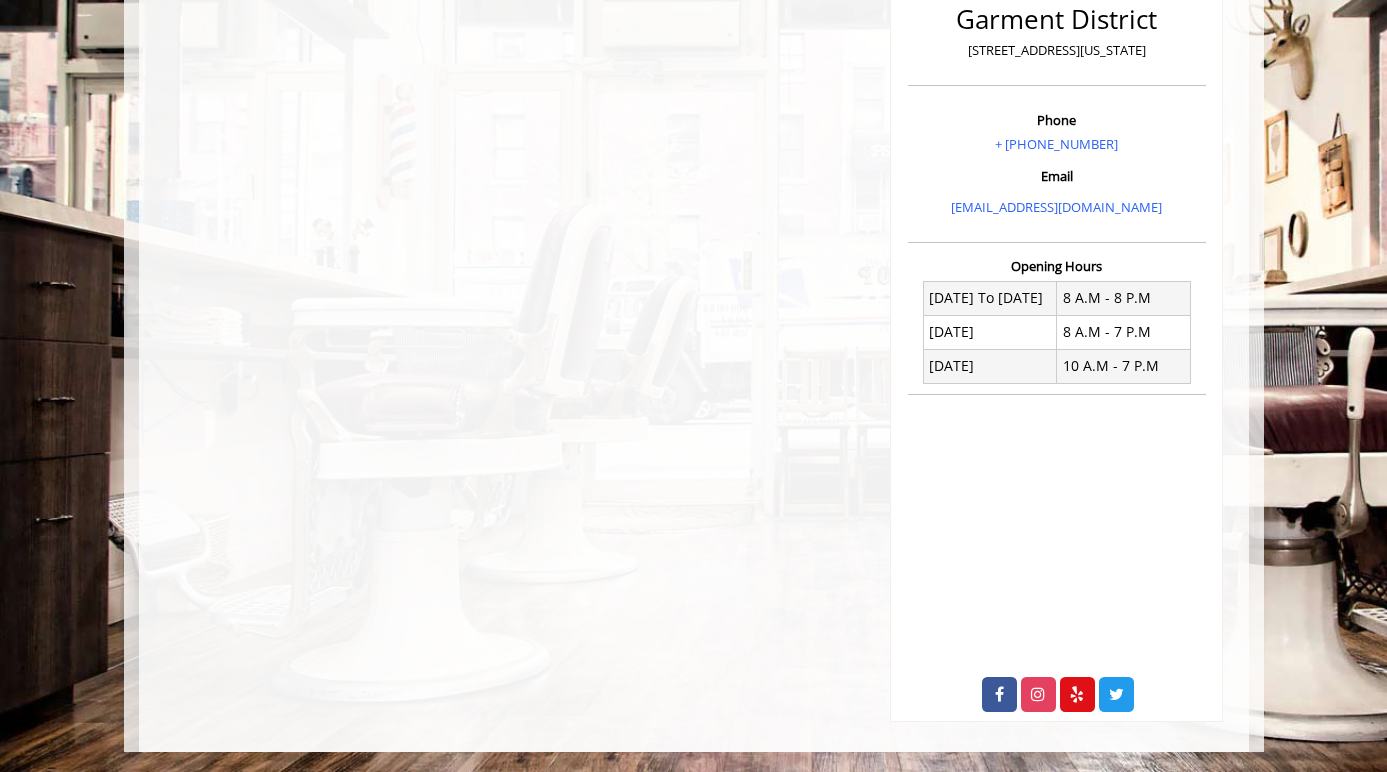 scroll, scrollTop: 0, scrollLeft: 0, axis: both 